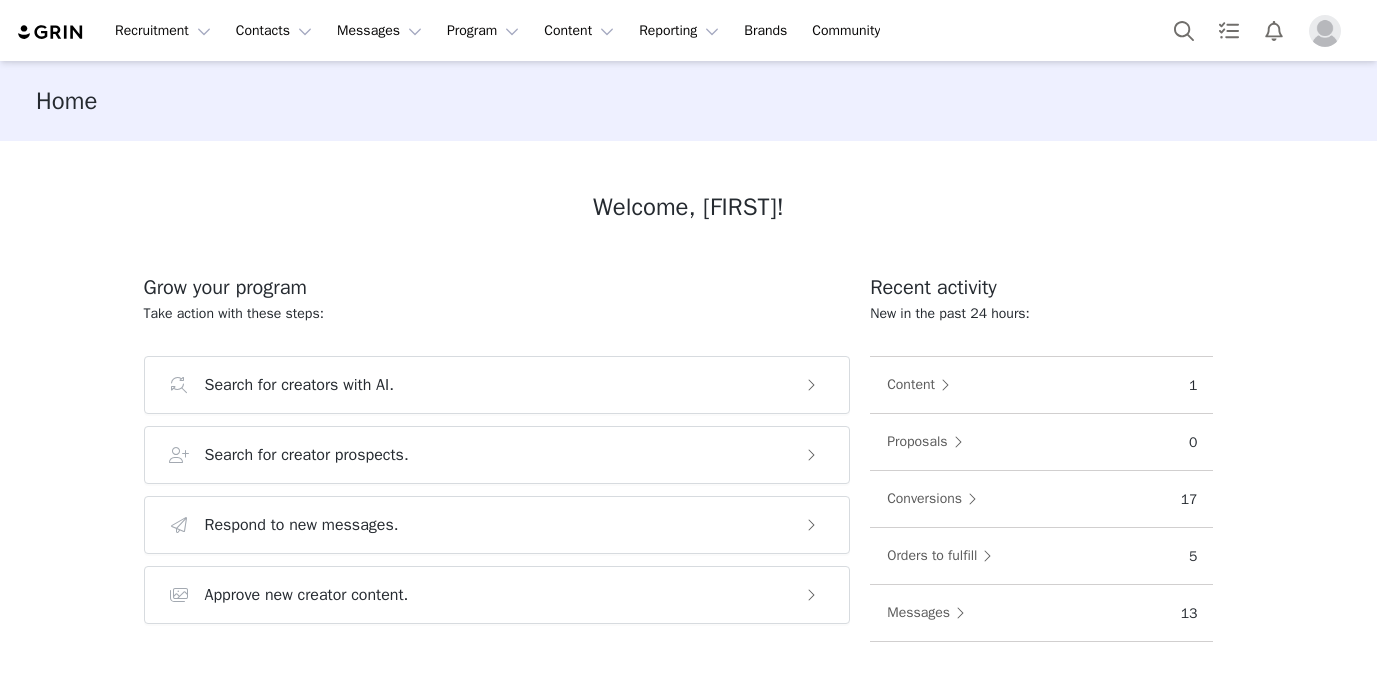 scroll, scrollTop: 0, scrollLeft: 0, axis: both 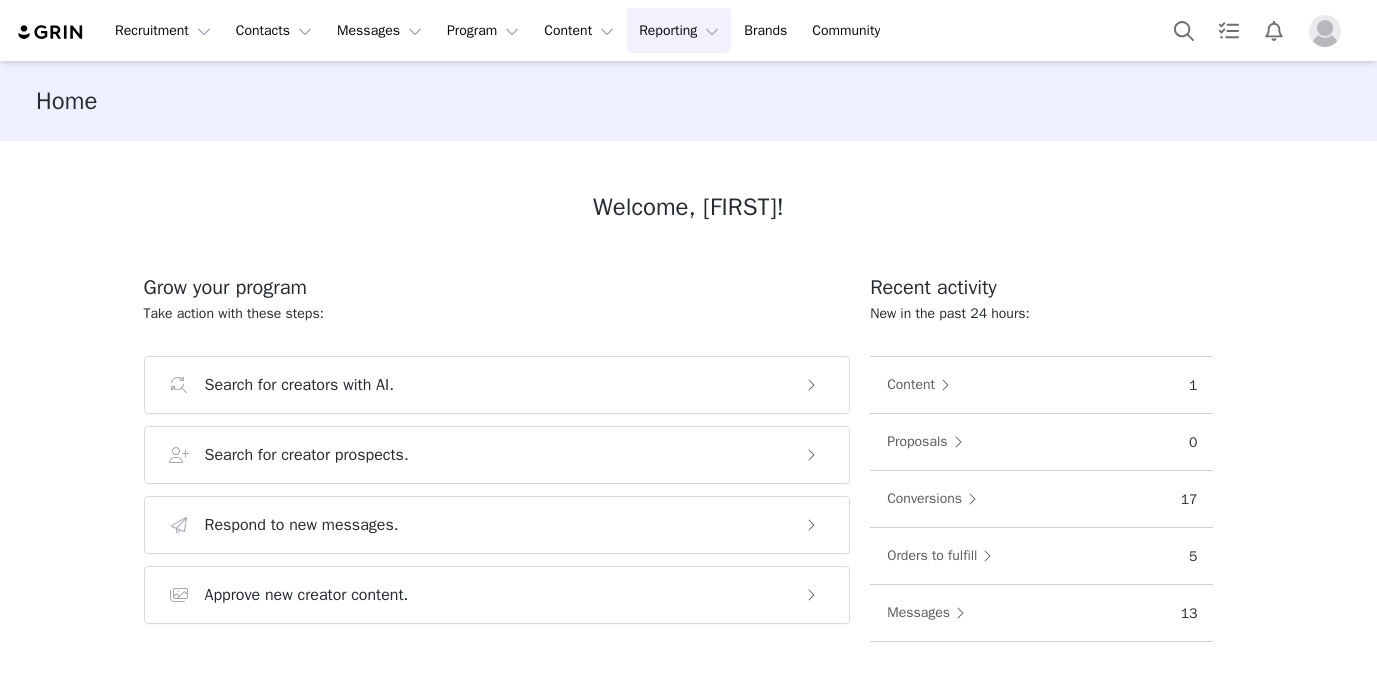 click on "Reporting Reporting" at bounding box center (679, 30) 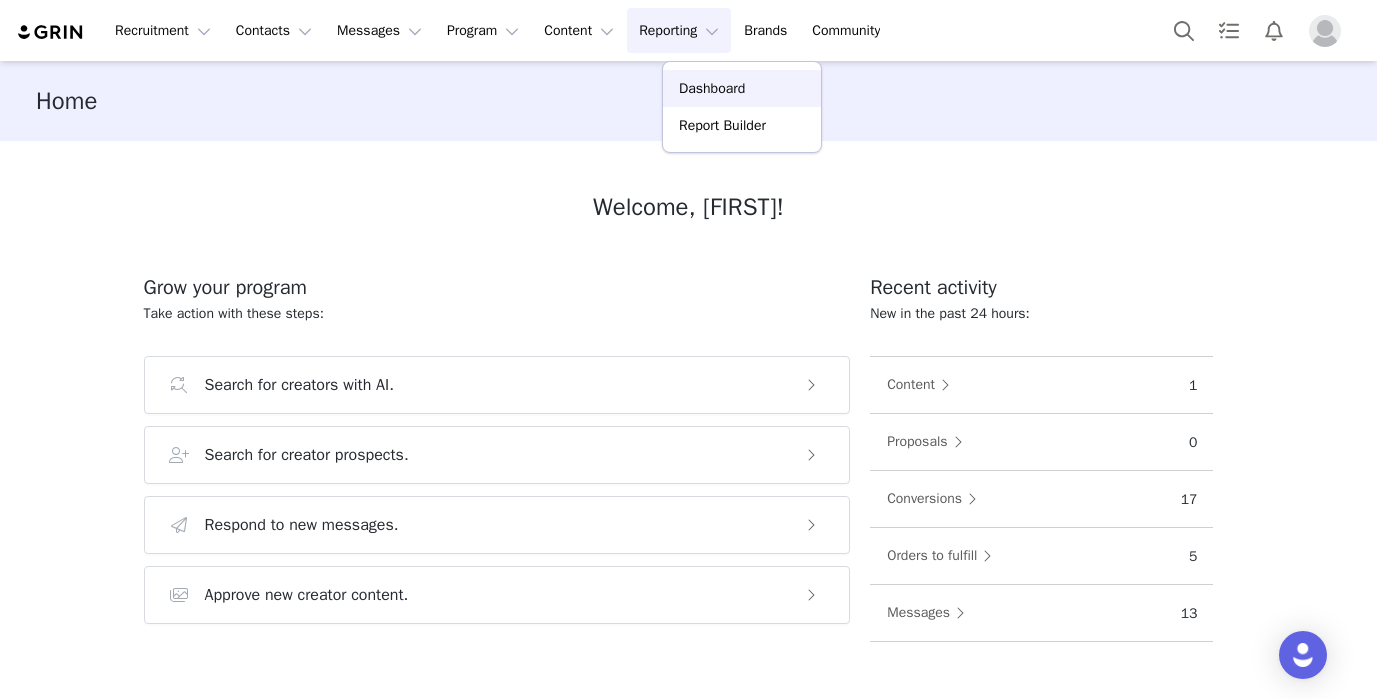click on "Dashboard" at bounding box center [712, 88] 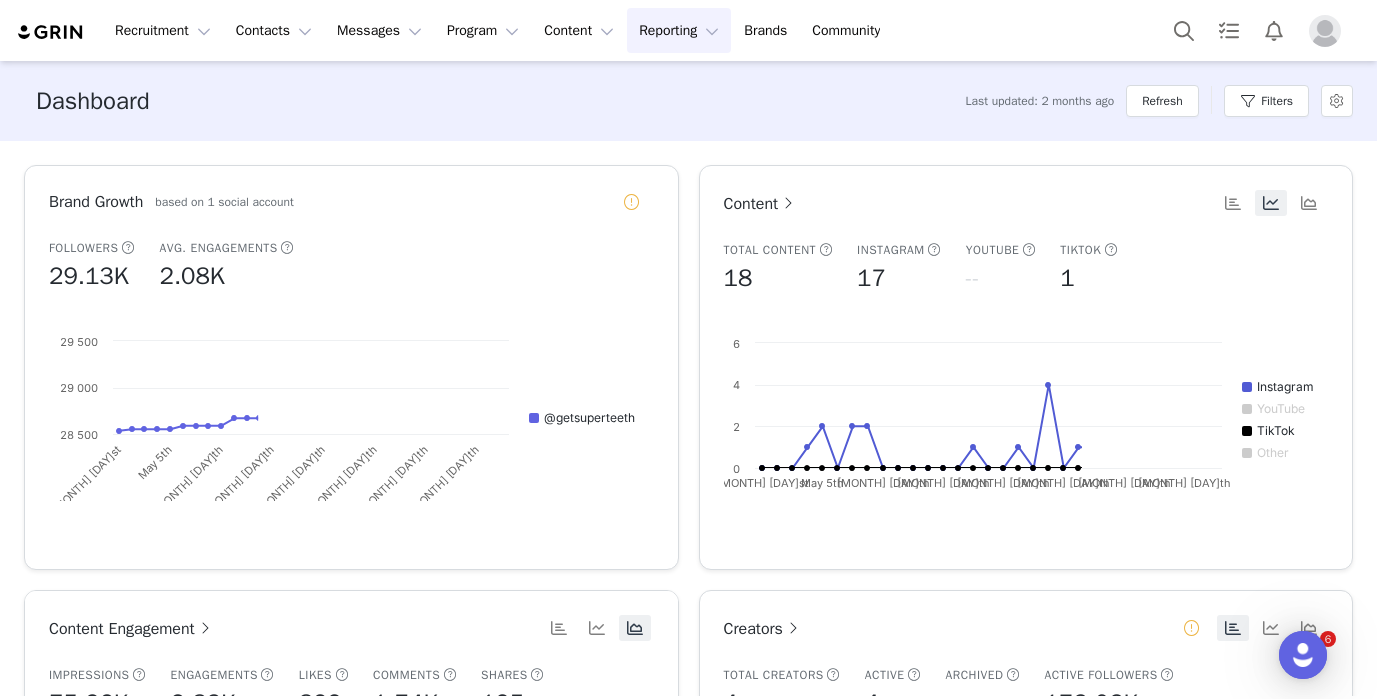 scroll, scrollTop: 0, scrollLeft: 0, axis: both 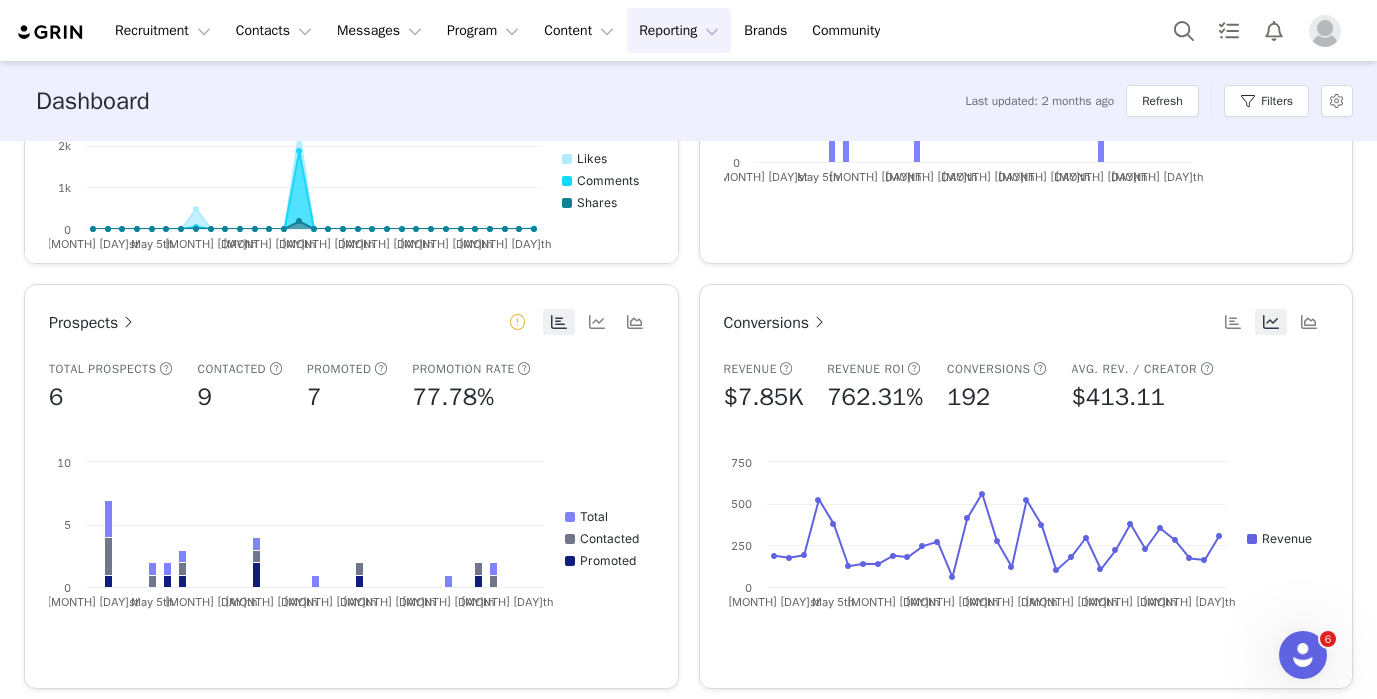click on "Conversions" at bounding box center (777, 323) 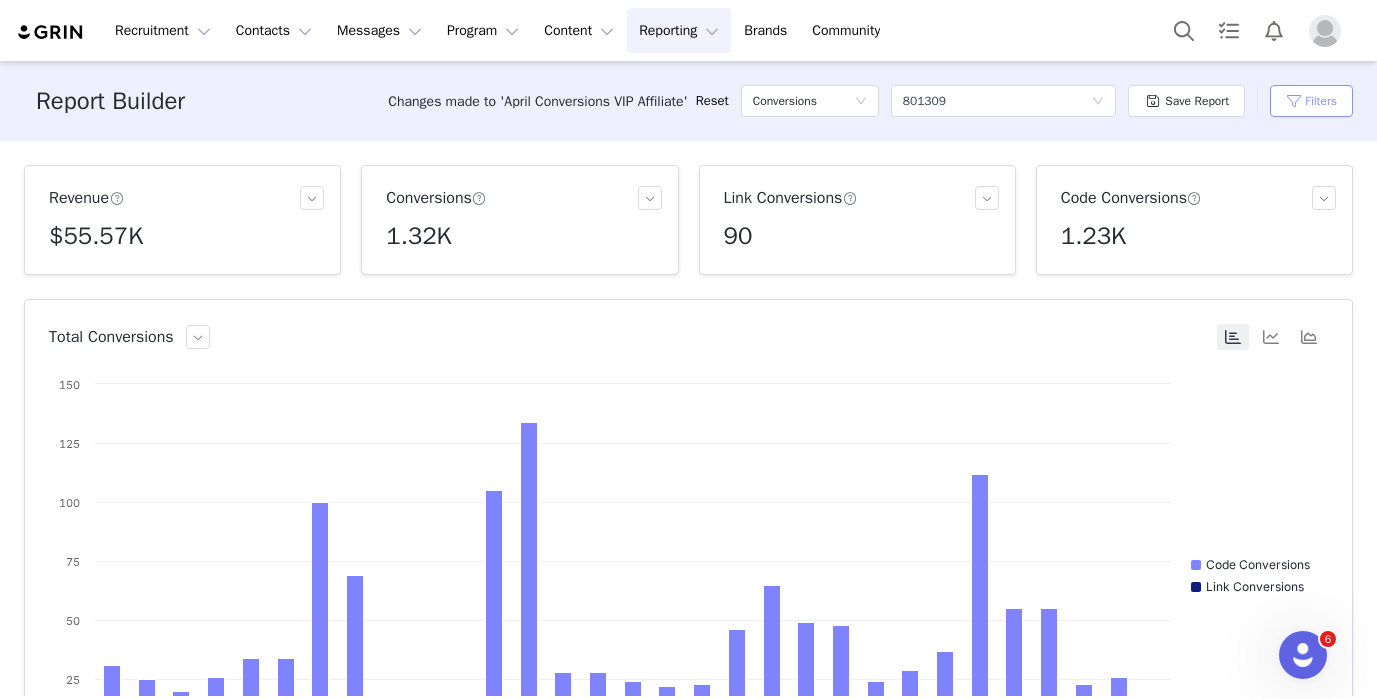 click on "Filters" at bounding box center [1311, 101] 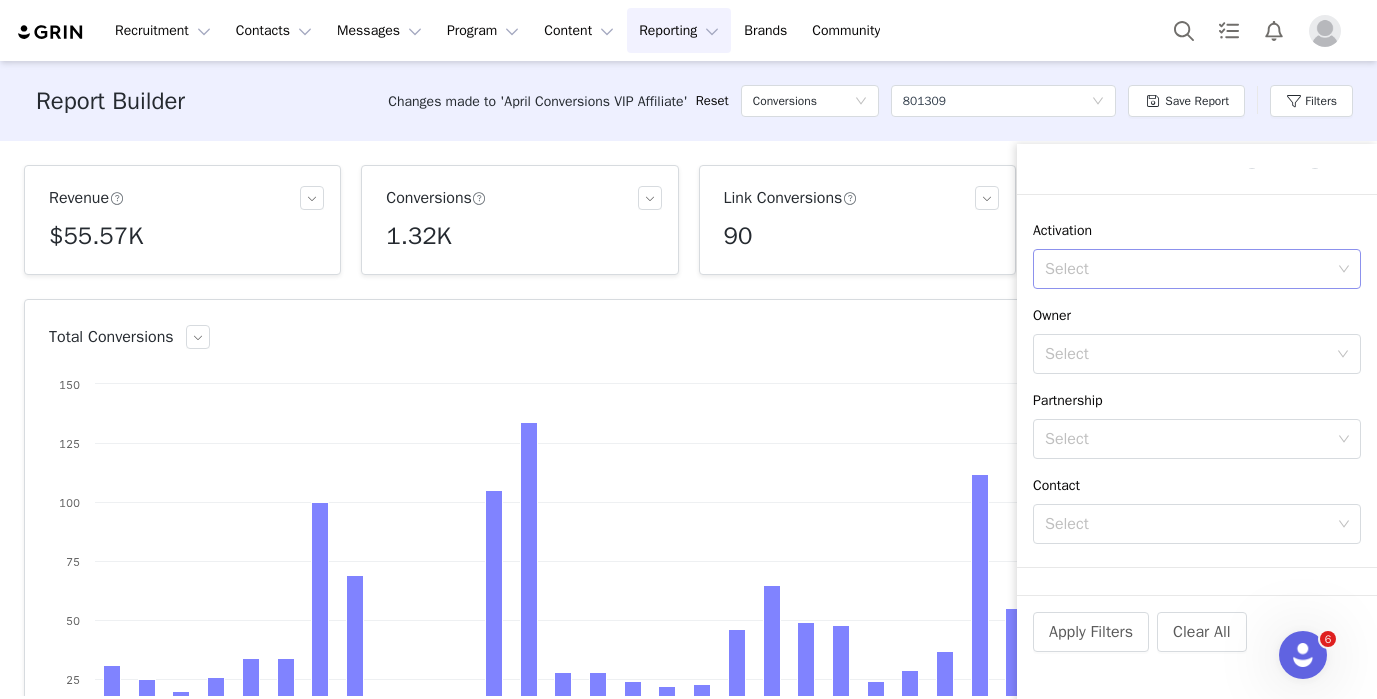 scroll, scrollTop: 205, scrollLeft: 0, axis: vertical 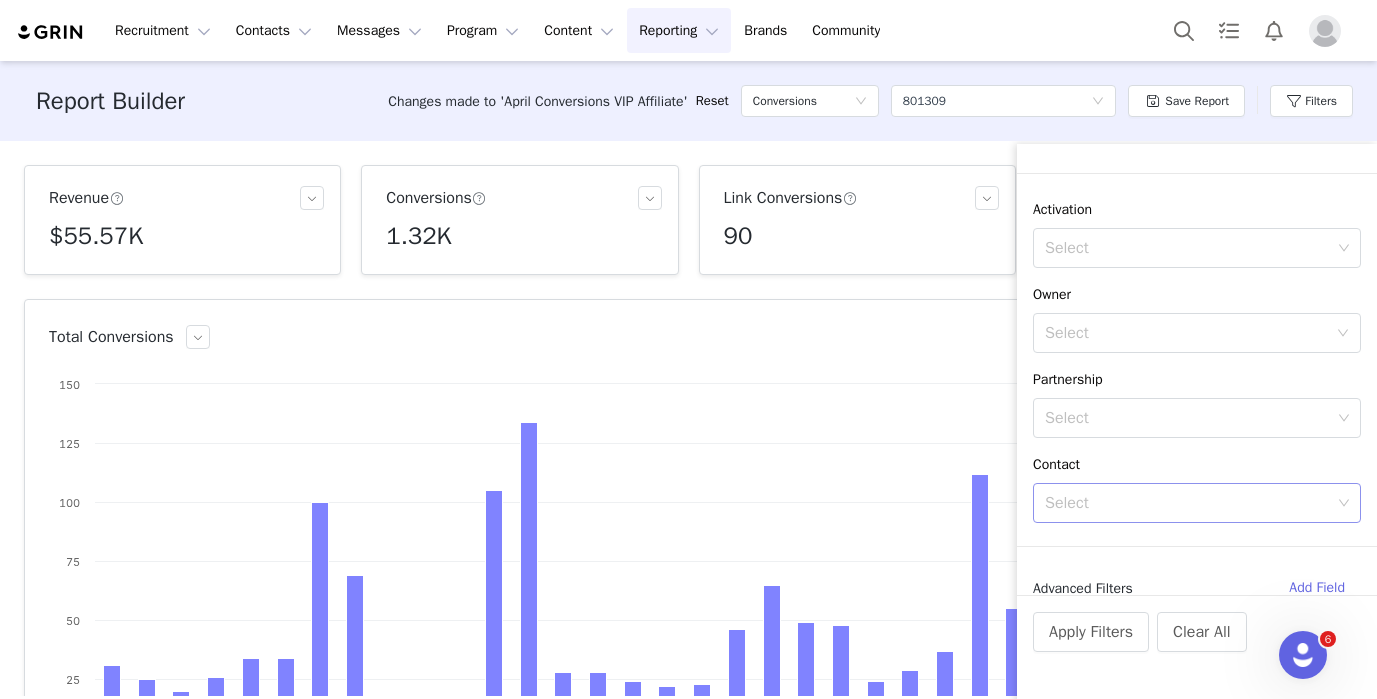 click on "Select" at bounding box center (1188, 503) 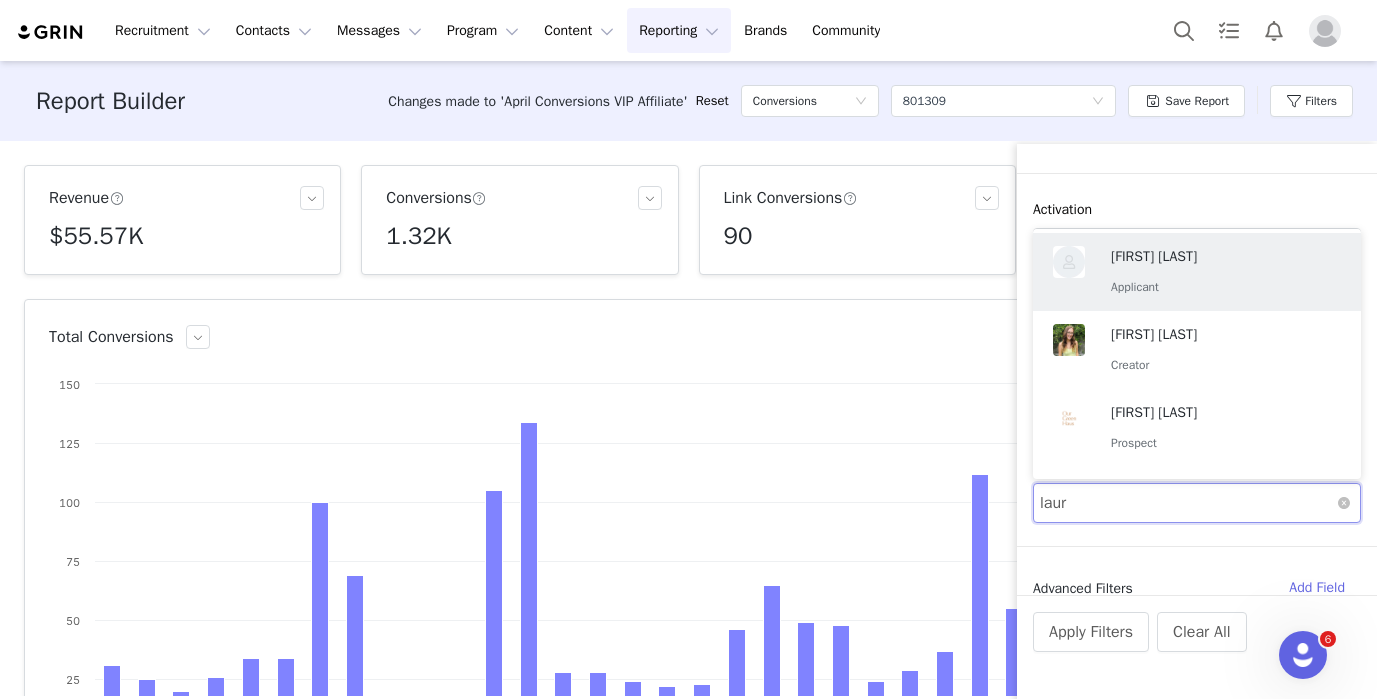 type on "laure" 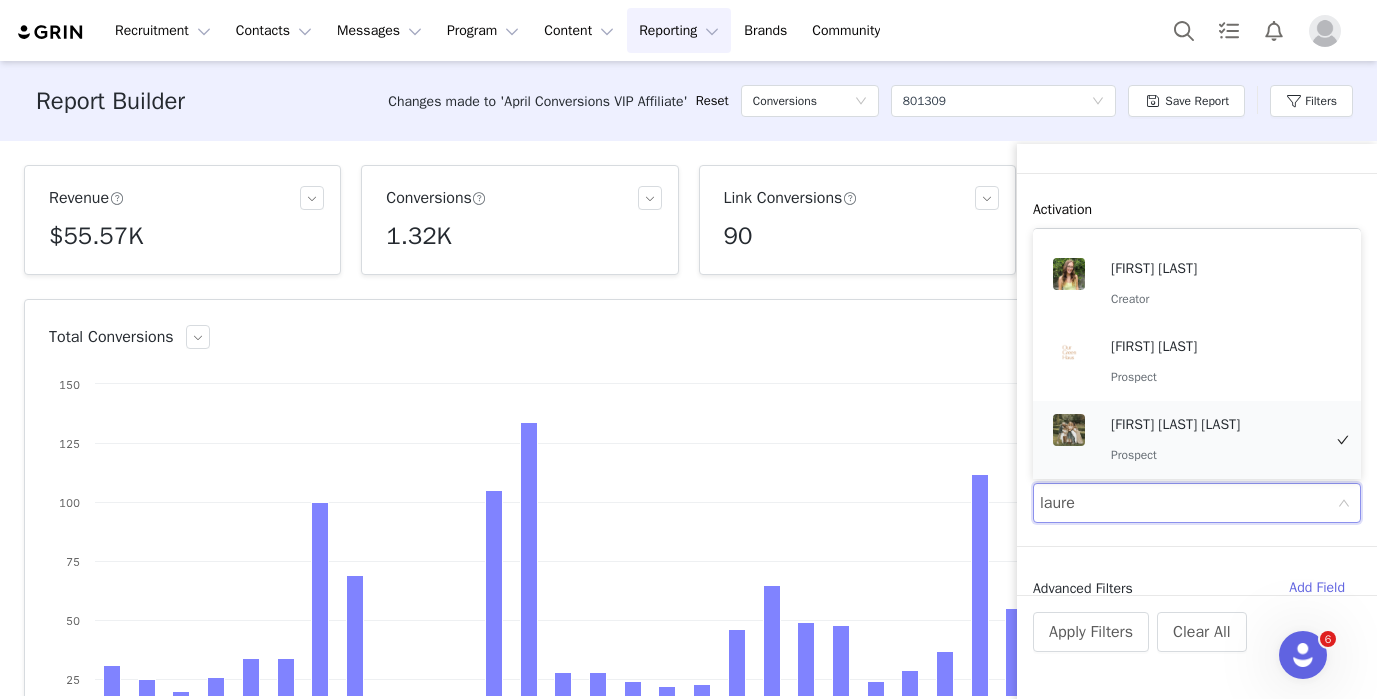 scroll, scrollTop: 4, scrollLeft: 0, axis: vertical 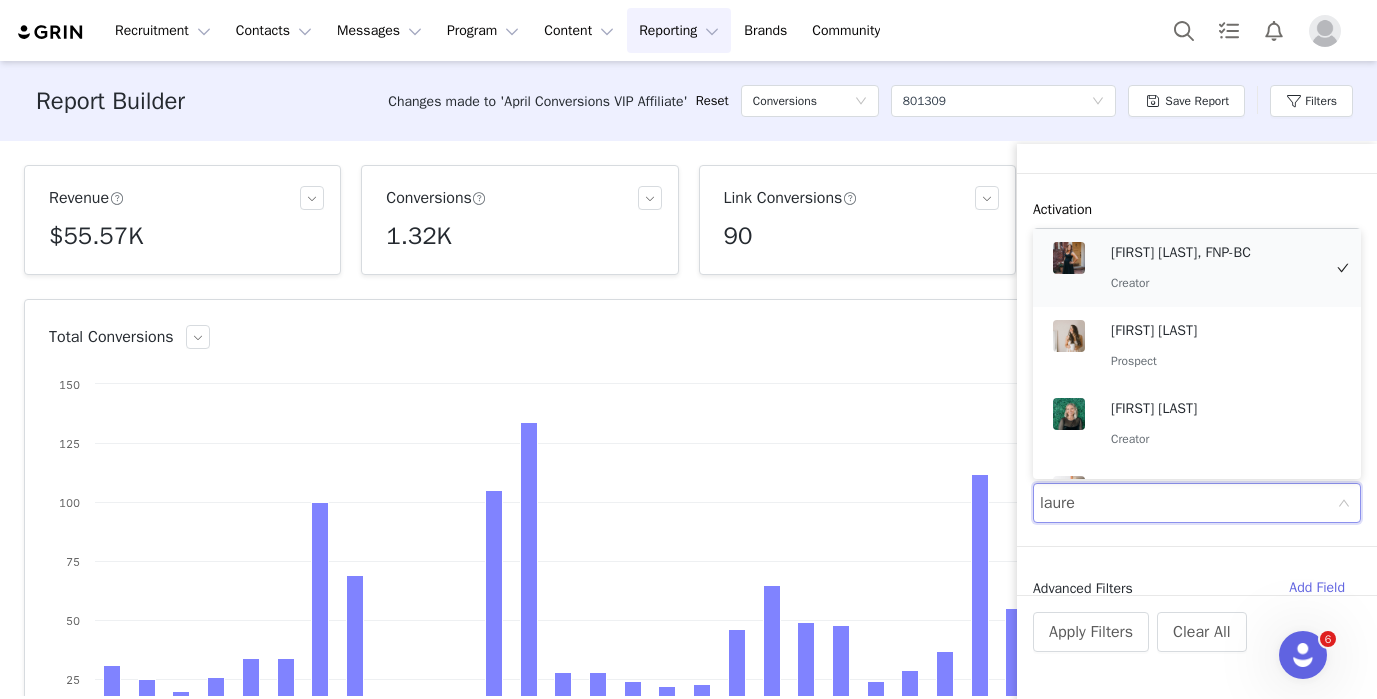 click on "Creator" at bounding box center [1216, 283] 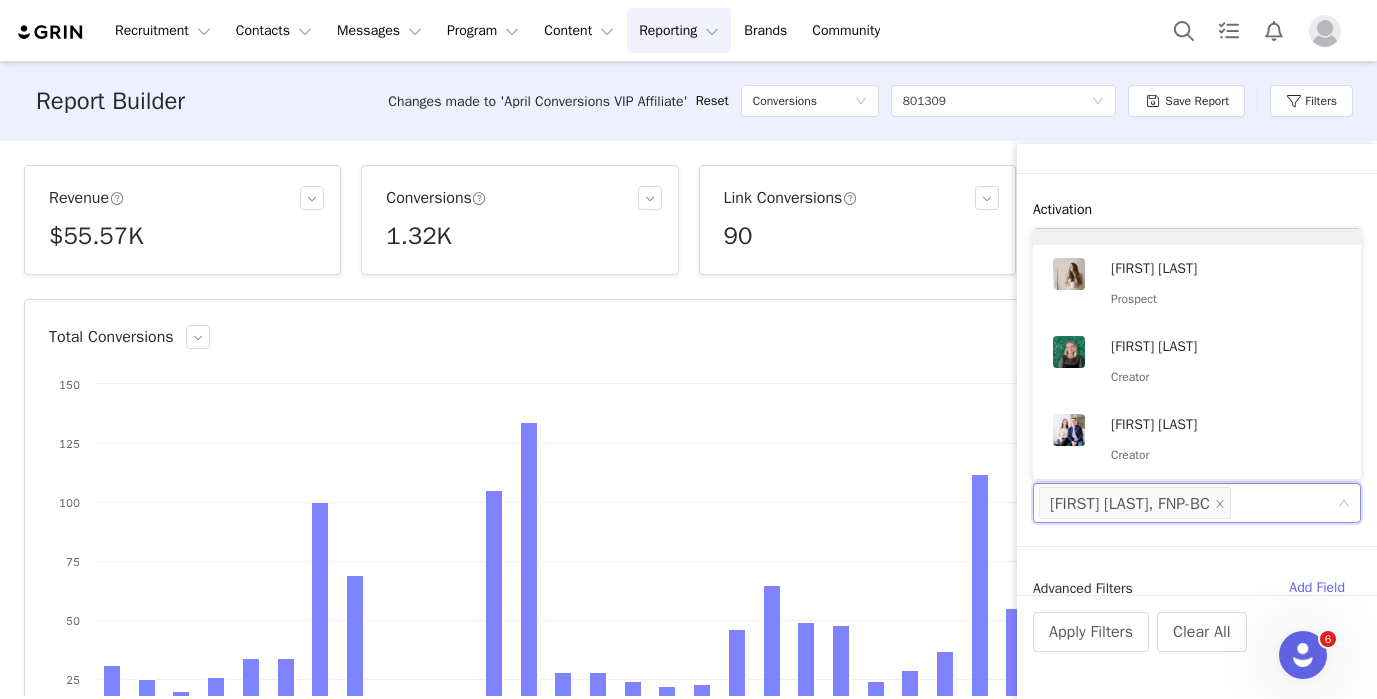scroll, scrollTop: 4, scrollLeft: 0, axis: vertical 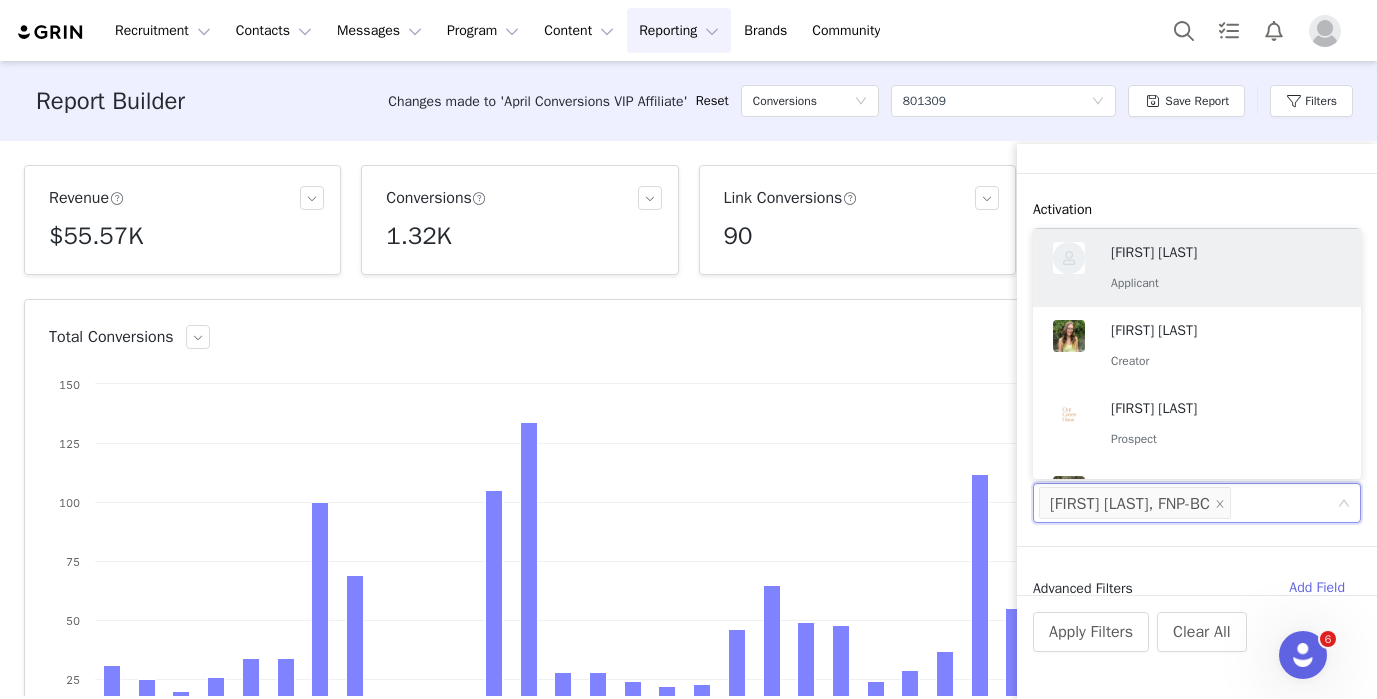 click on "Conversion Created Date Custom 05/01/2025  ~  05/31/2025 Filter Logic     And Or  Activation  Select    Owner  Select  Partnership  Select    Contact  Select Lauren Johnson, FNP-BC   Advanced Filters     Add Field" at bounding box center [1197, 381] 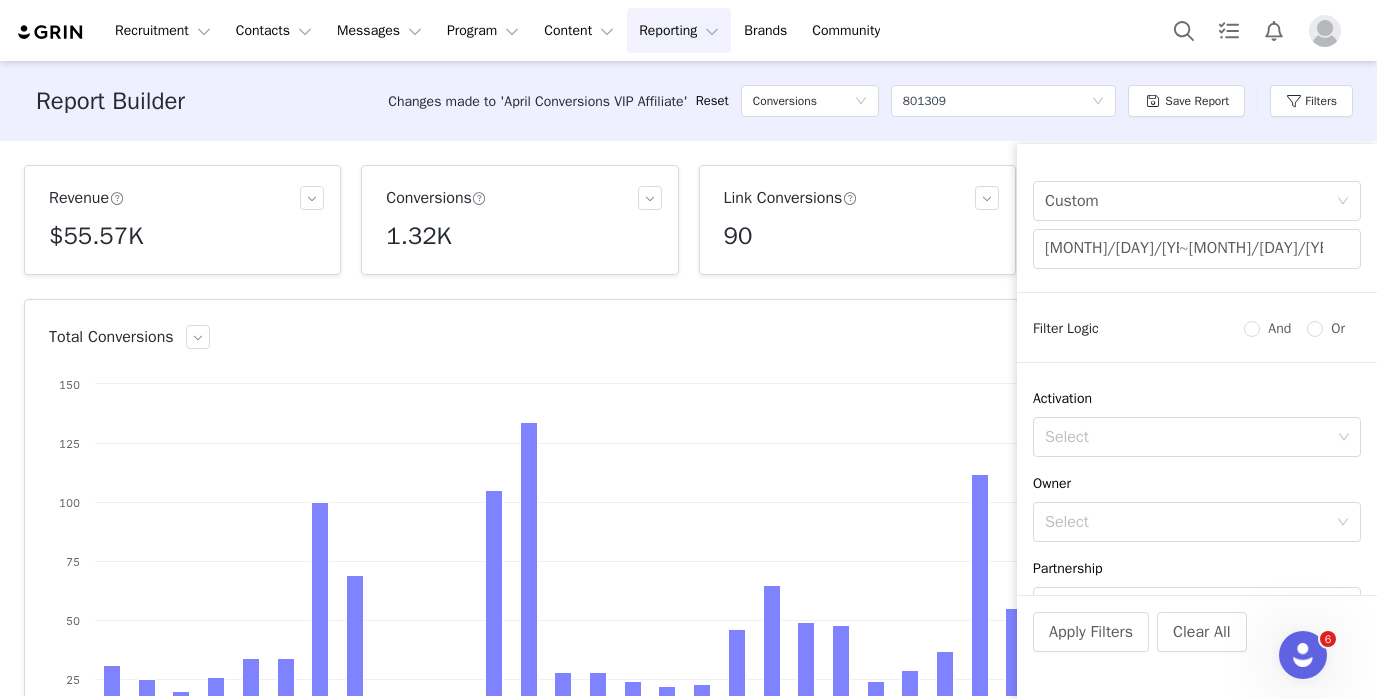scroll, scrollTop: 0, scrollLeft: 0, axis: both 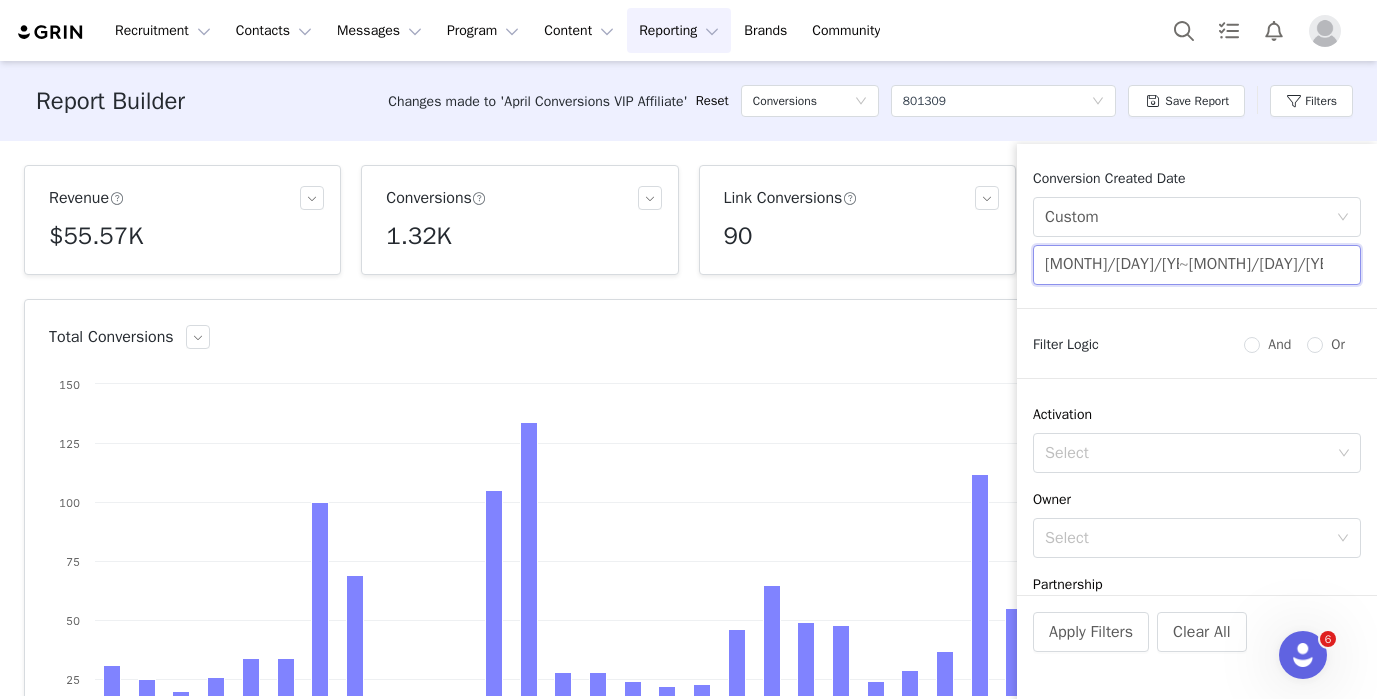 click on "[DATE] ~ [DATE]" at bounding box center [1197, 265] 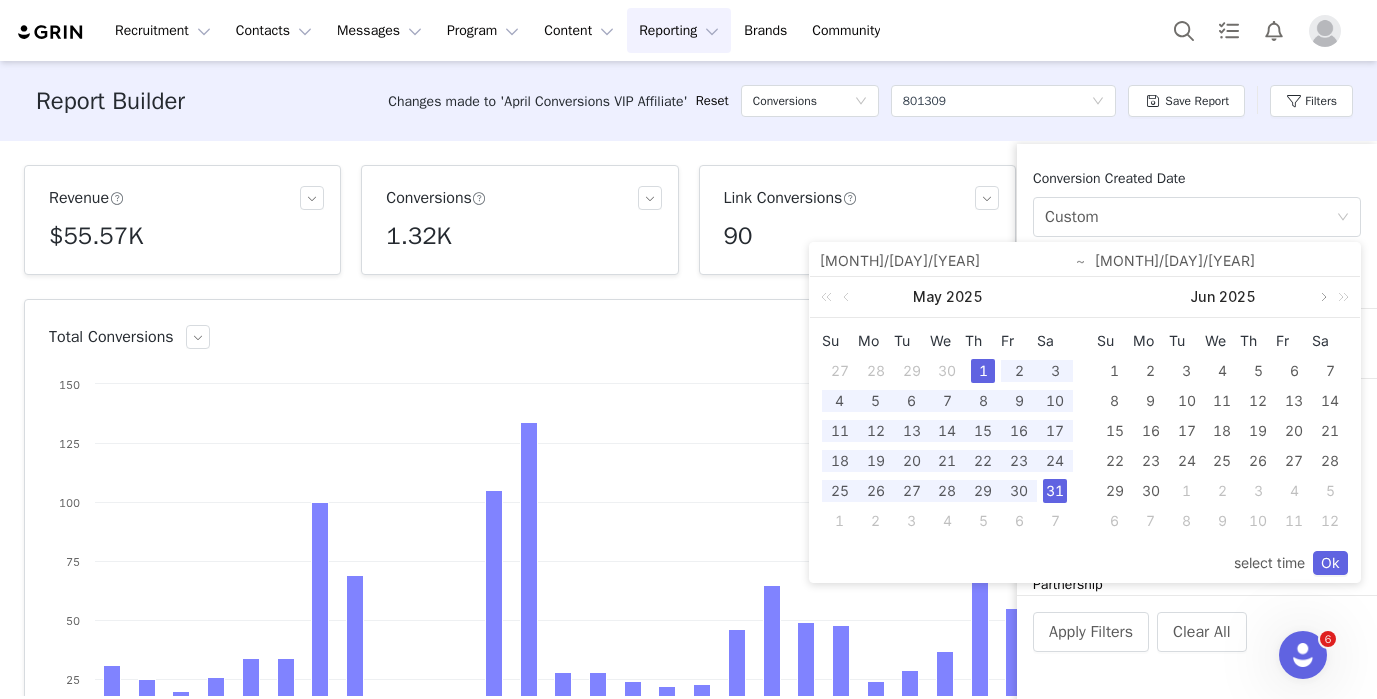 click at bounding box center (1322, 297) 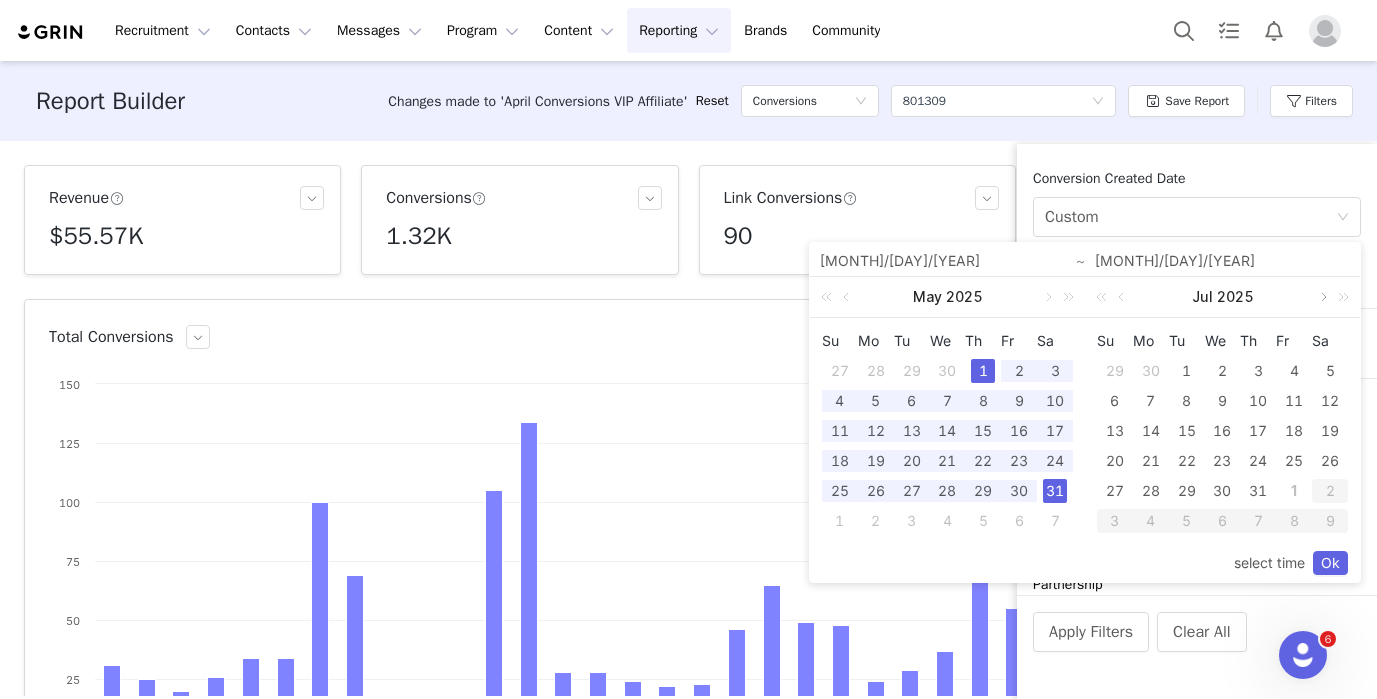 click at bounding box center (1322, 297) 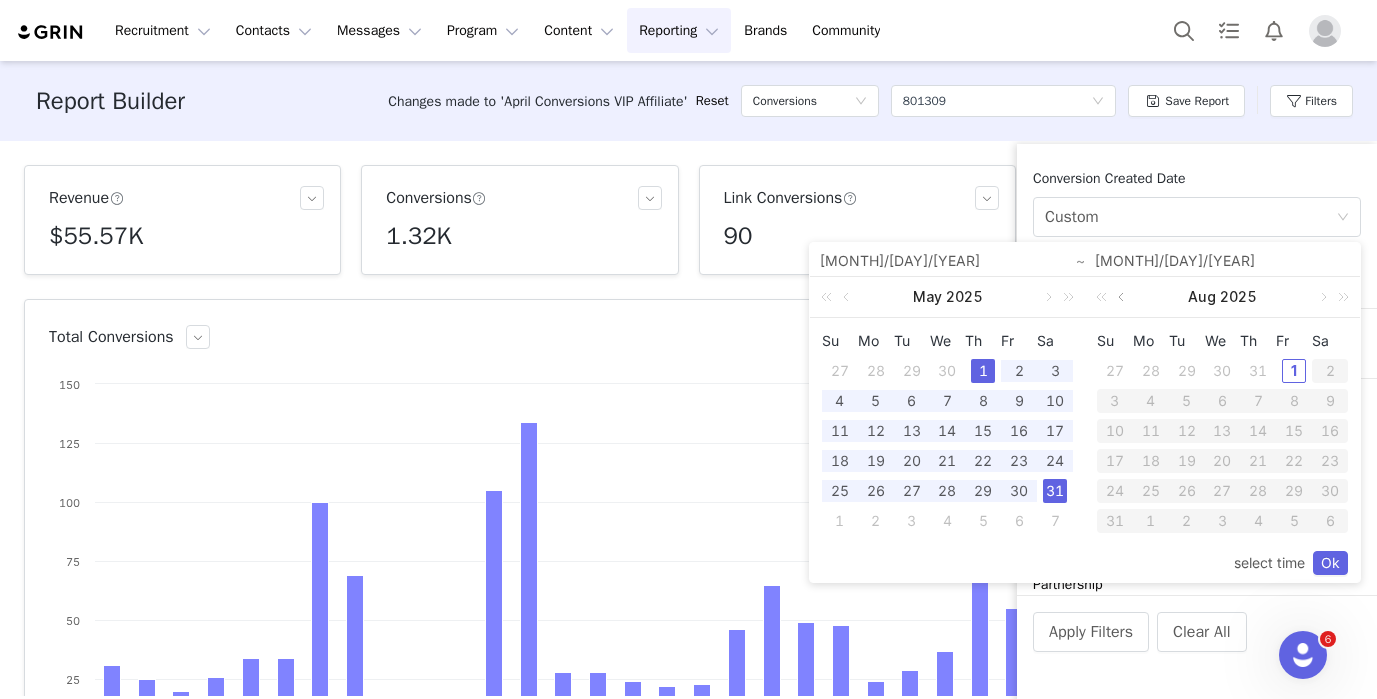 click at bounding box center (1123, 297) 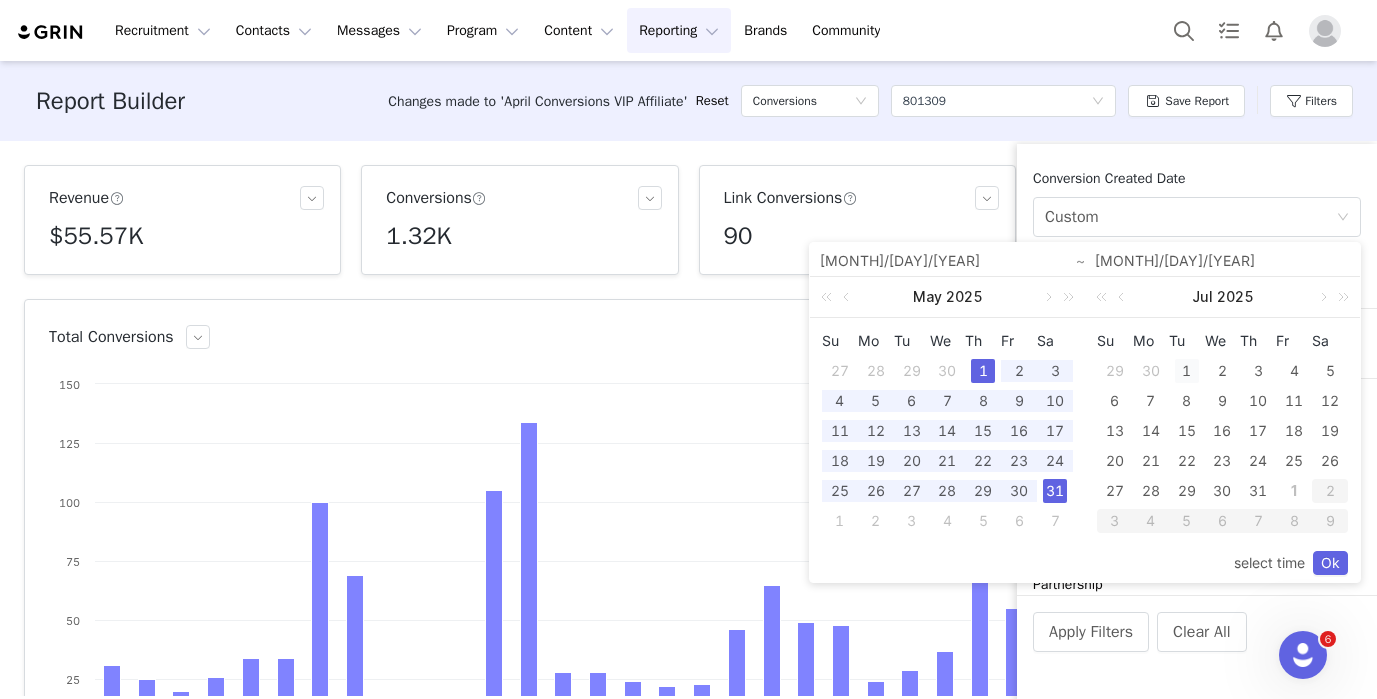 click on "1" at bounding box center [1187, 371] 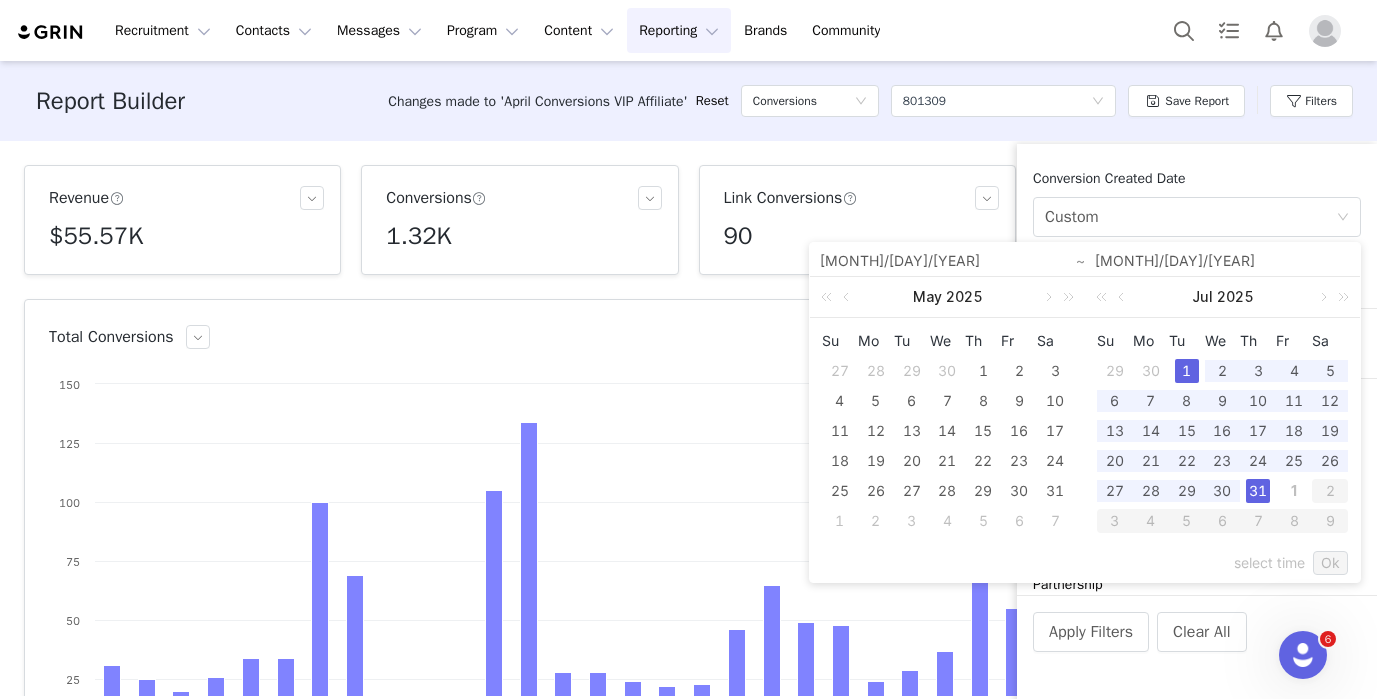 click on "31" at bounding box center [1258, 491] 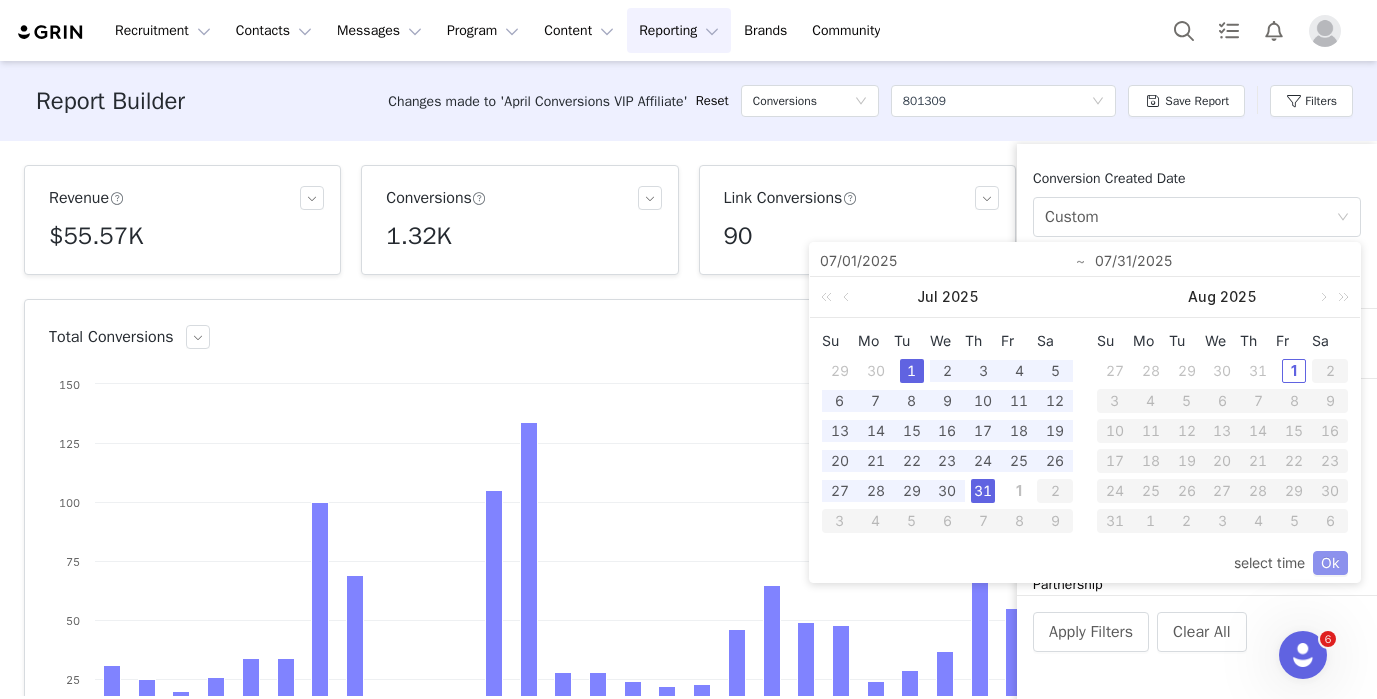 click on "Ok" at bounding box center [1330, 563] 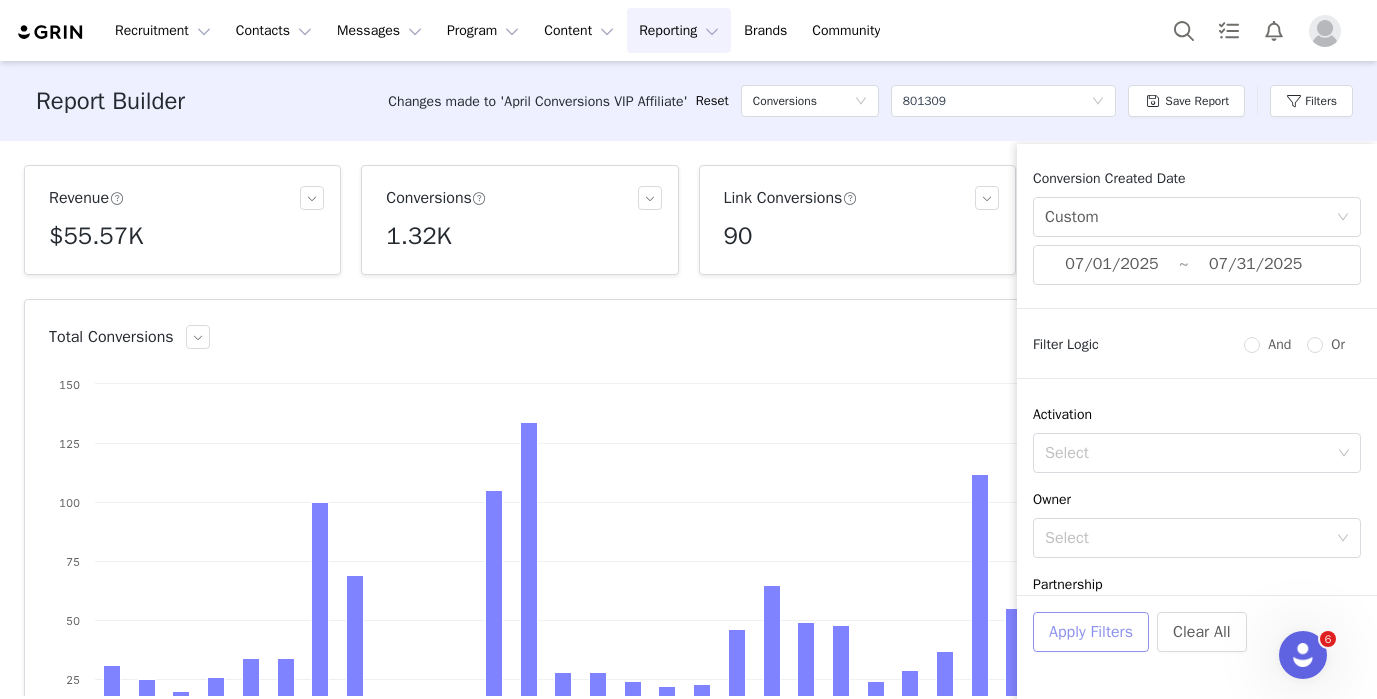 click on "Apply Filters" at bounding box center (1091, 632) 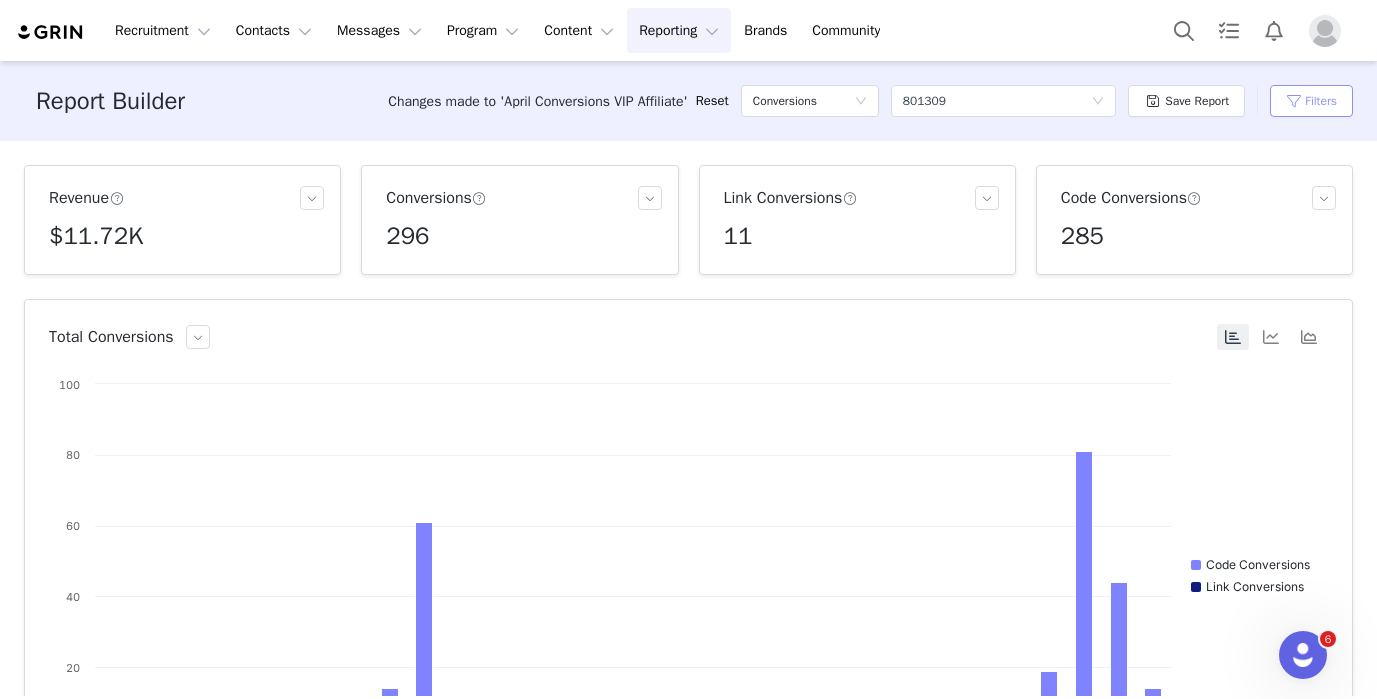 click on "Filters" at bounding box center (1311, 101) 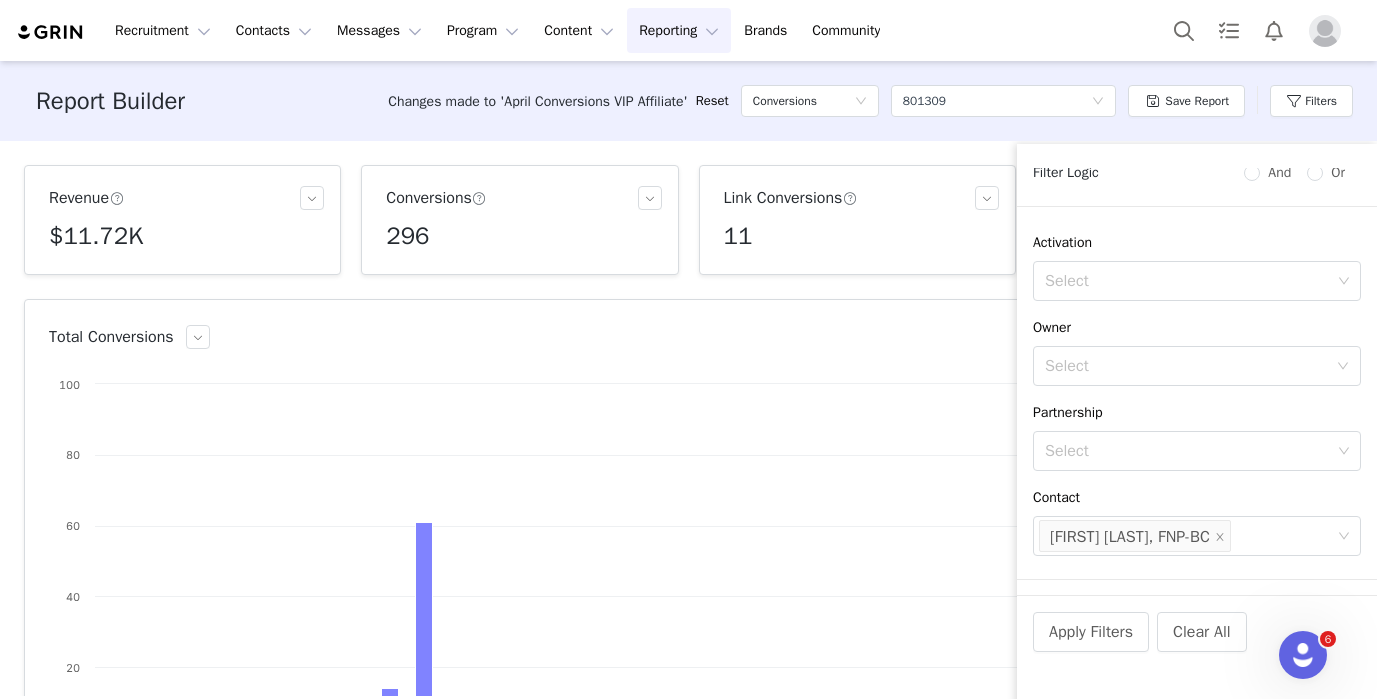 scroll, scrollTop: 214, scrollLeft: 0, axis: vertical 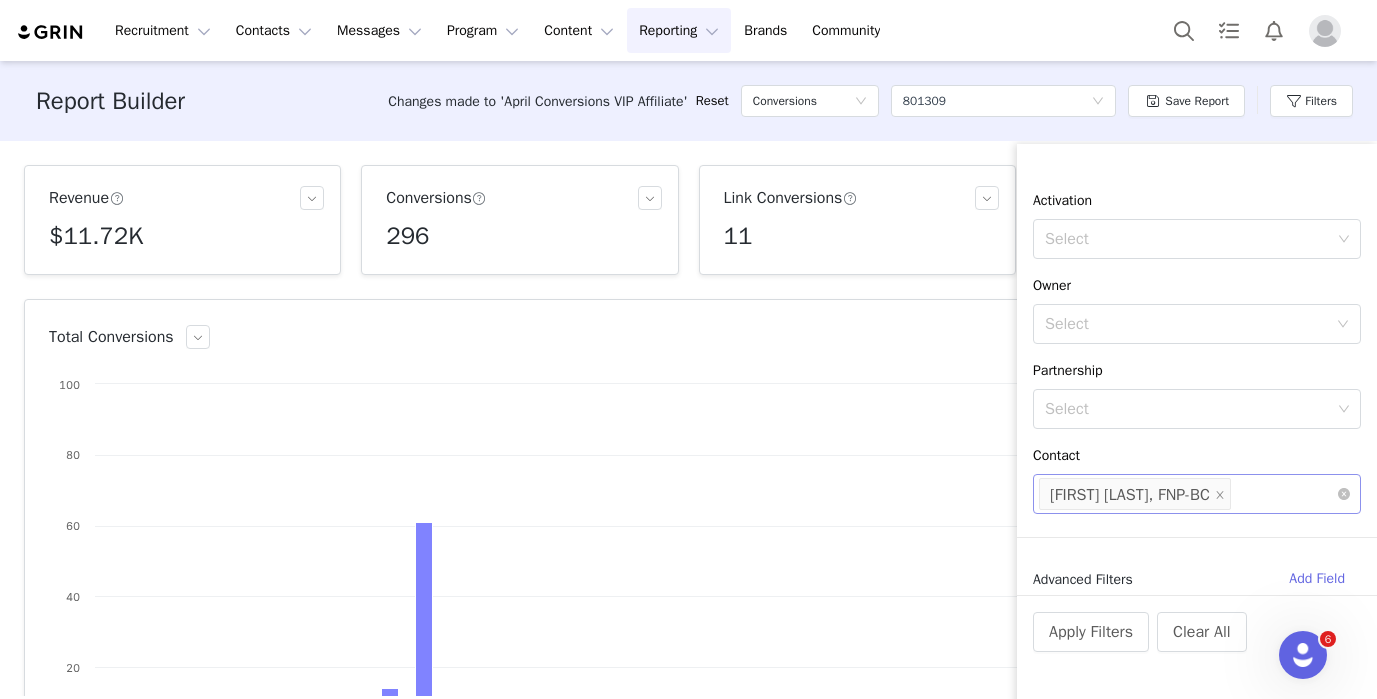 click on "[FIRST] [LAST], [TITLE]" at bounding box center (1135, 494) 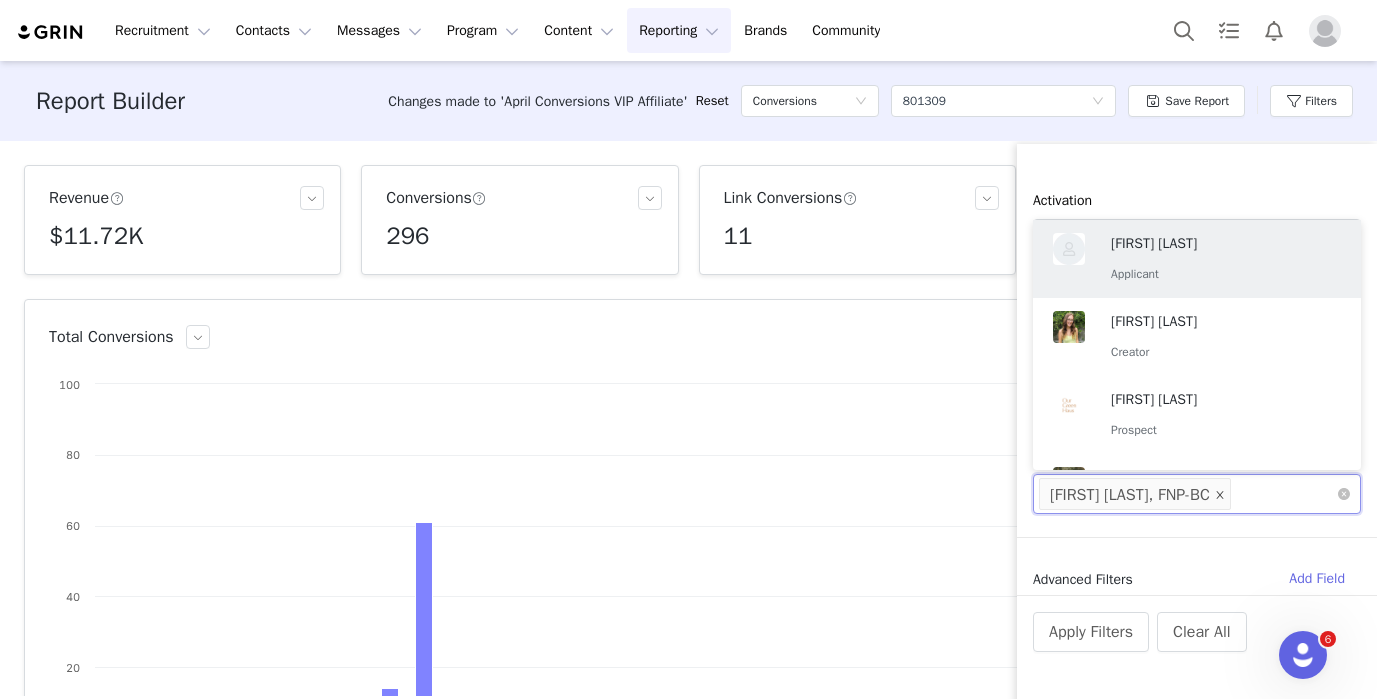 click 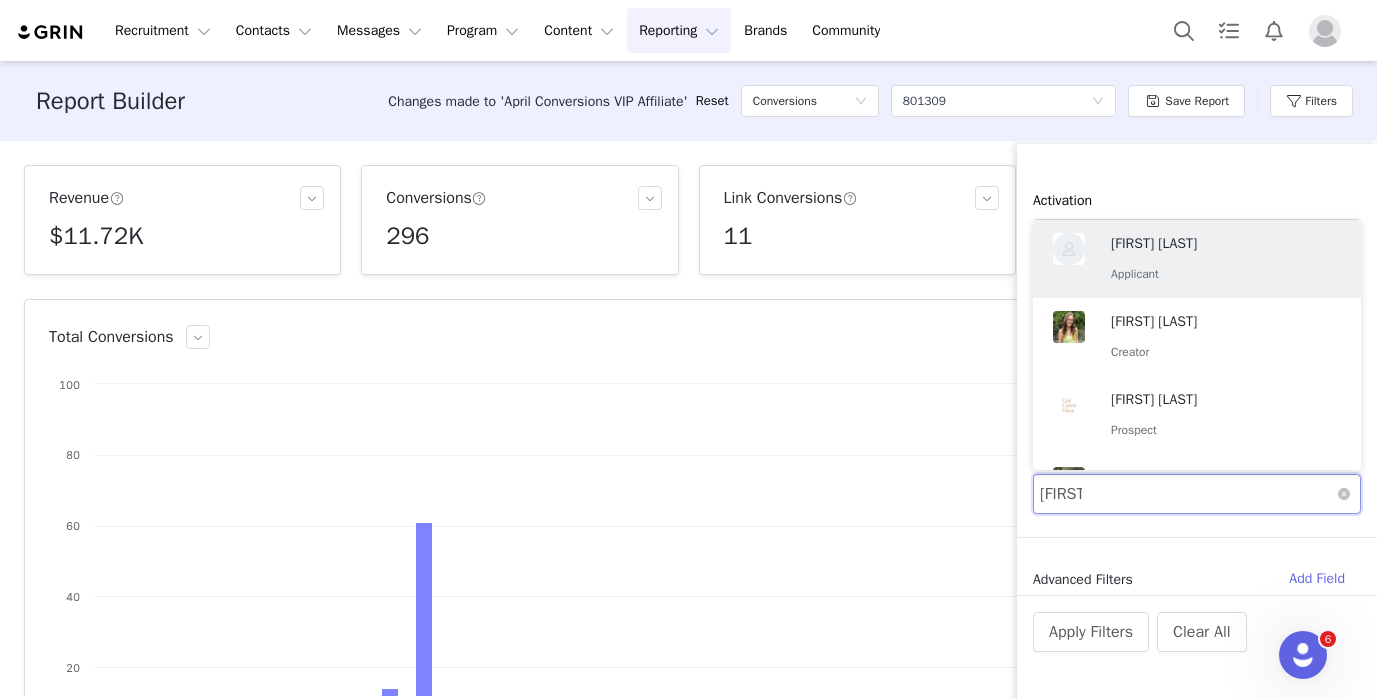 type on "sadie" 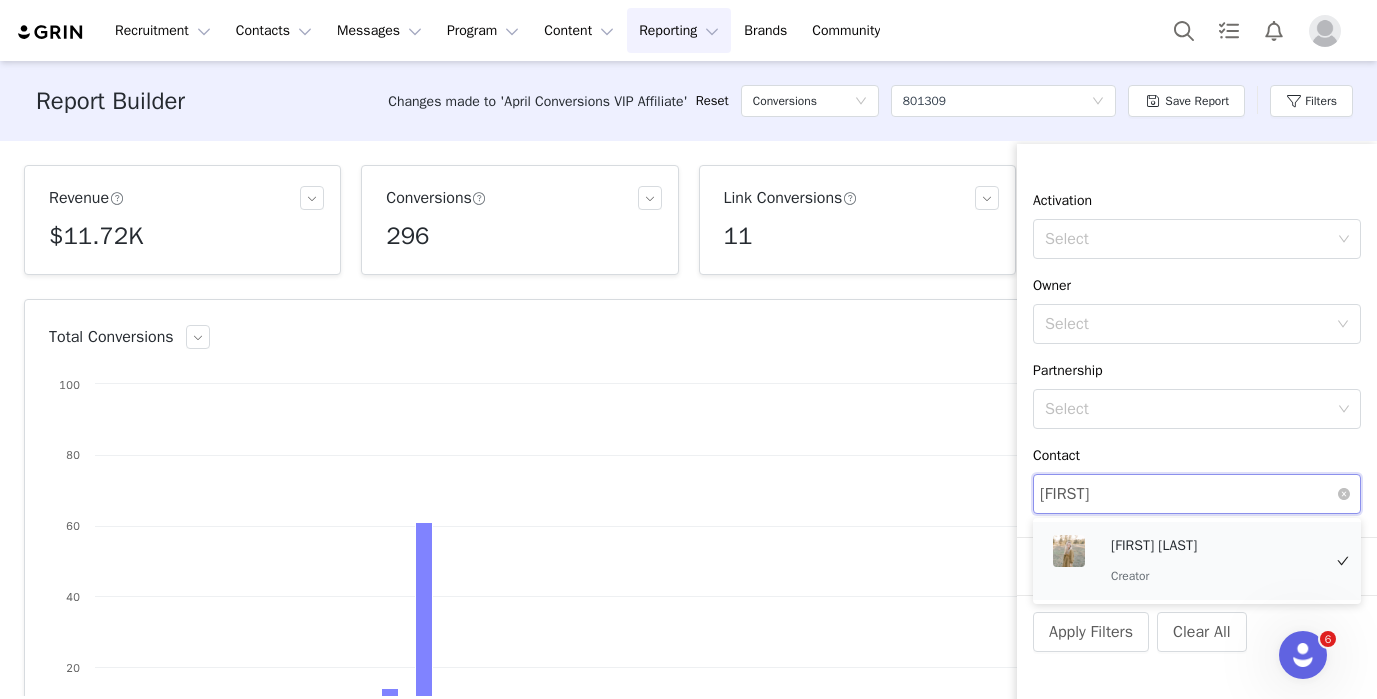 click on "Creator" at bounding box center [1216, 576] 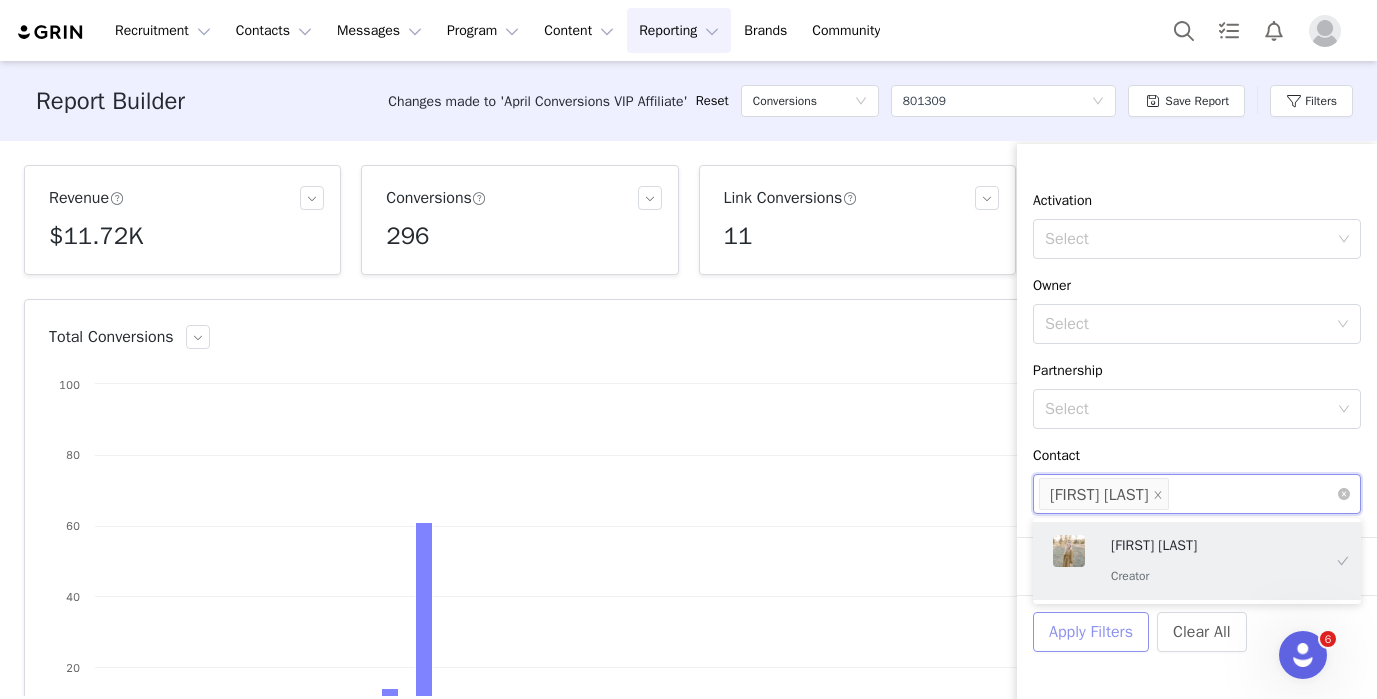 click on "Apply Filters" at bounding box center (1091, 632) 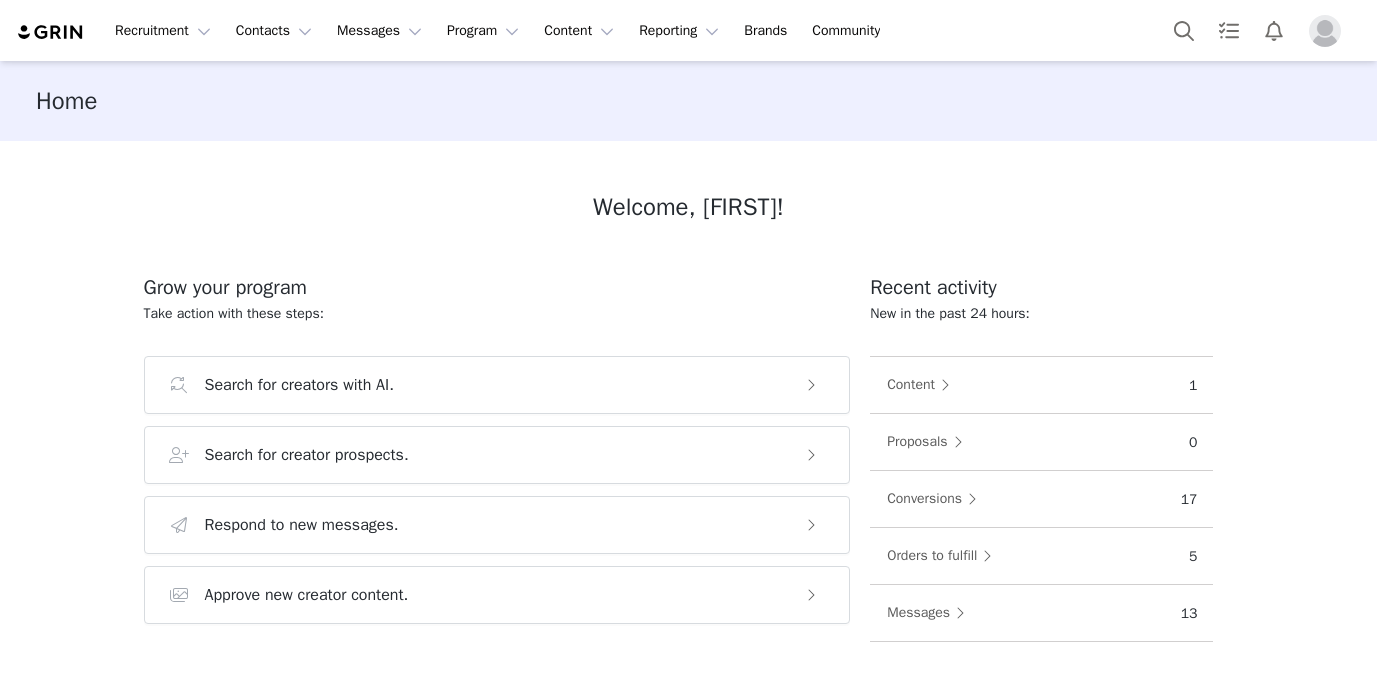 scroll, scrollTop: 0, scrollLeft: 0, axis: both 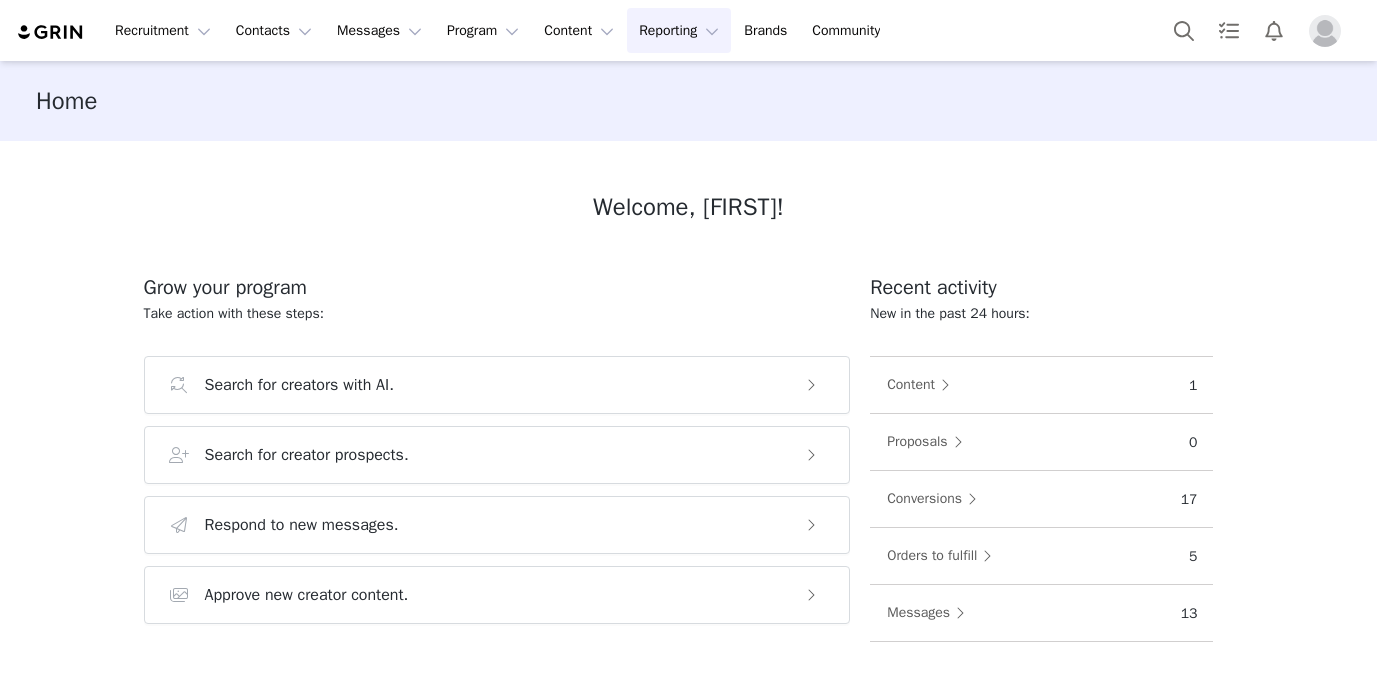 click on "Reporting Reporting" at bounding box center (679, 30) 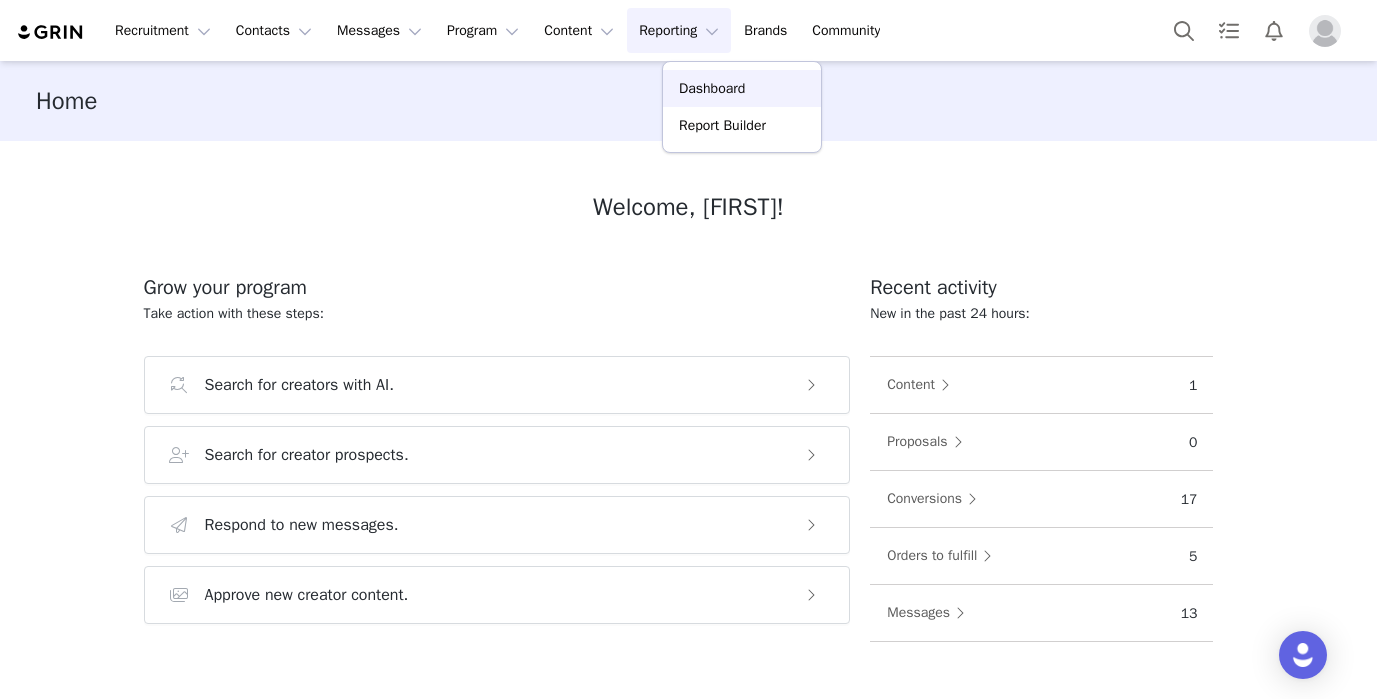 click on "Dashboard" at bounding box center [712, 88] 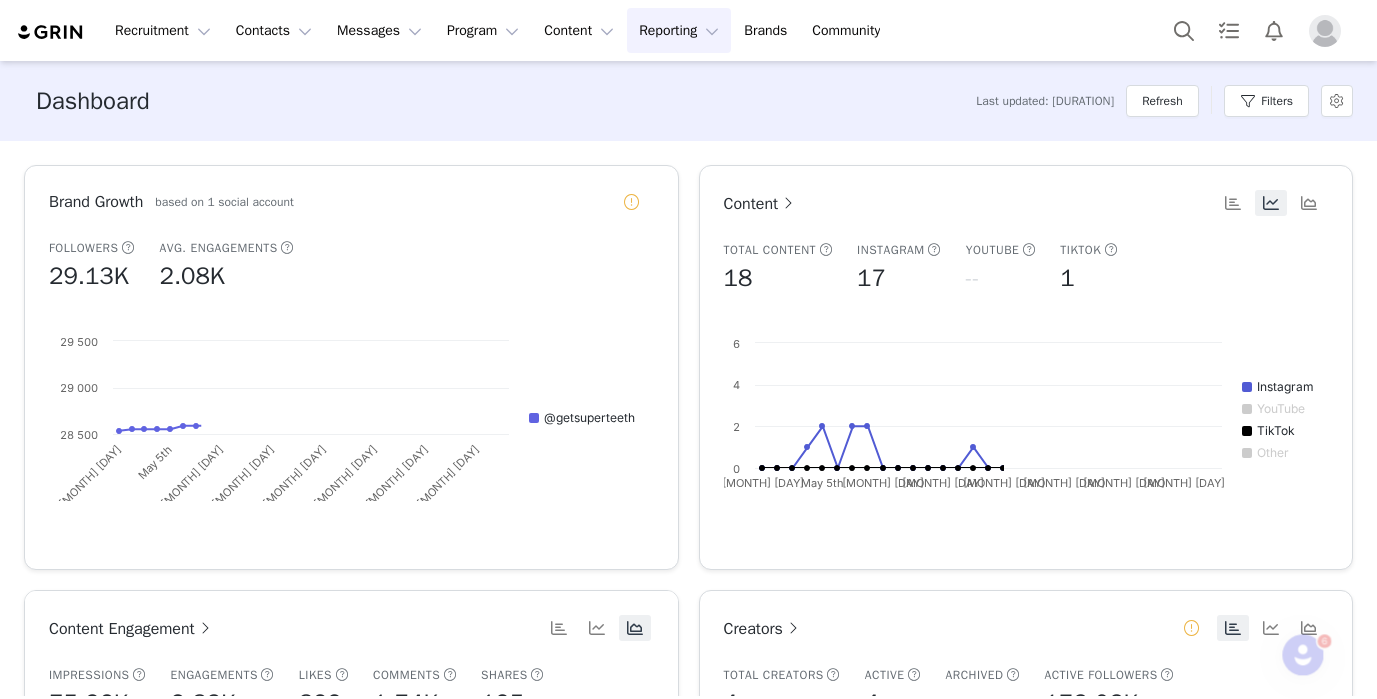 scroll, scrollTop: 0, scrollLeft: 0, axis: both 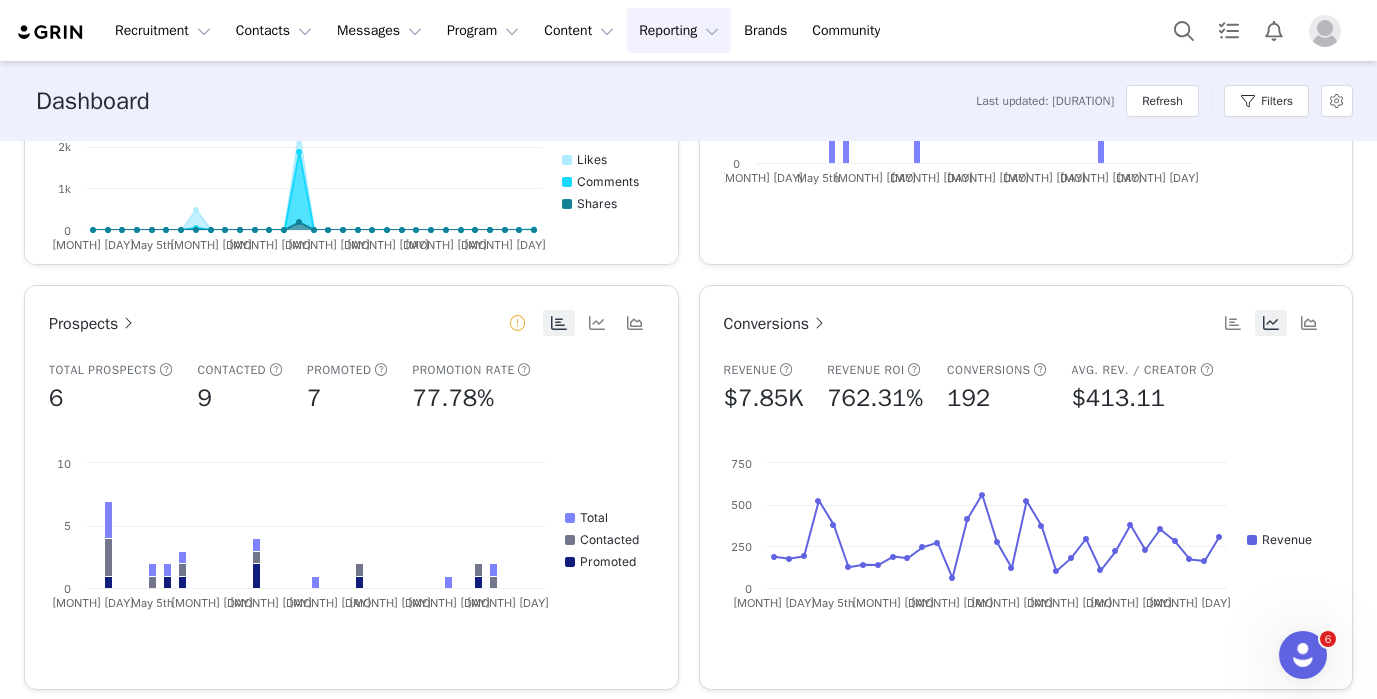 click on "Conversions Revenue [CURRENCY] Revenue ROI 762.31% Conversions 192 Avg. Rev. / Creator [CURRENCY] Created with Highcharts 9.3.3 Chart title Revenue [MONTH] [DAY] [MONTH] [DAY] [MONTH] [DAY] [MONTH] [DAY] [MONTH] [DAY] [MONTH] [DAY] [MONTH] [DAY] [MONTH] [DAY] 0 250 500 750" at bounding box center [1026, 487] 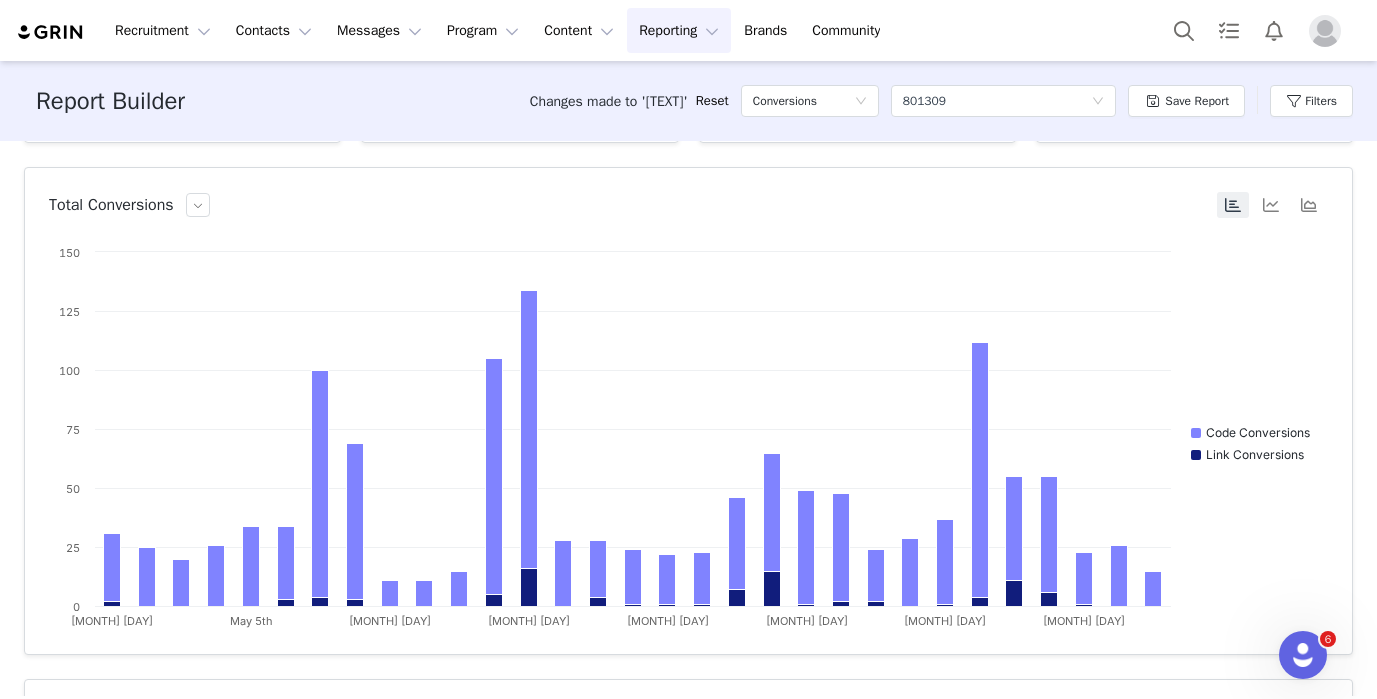 scroll, scrollTop: 0, scrollLeft: 0, axis: both 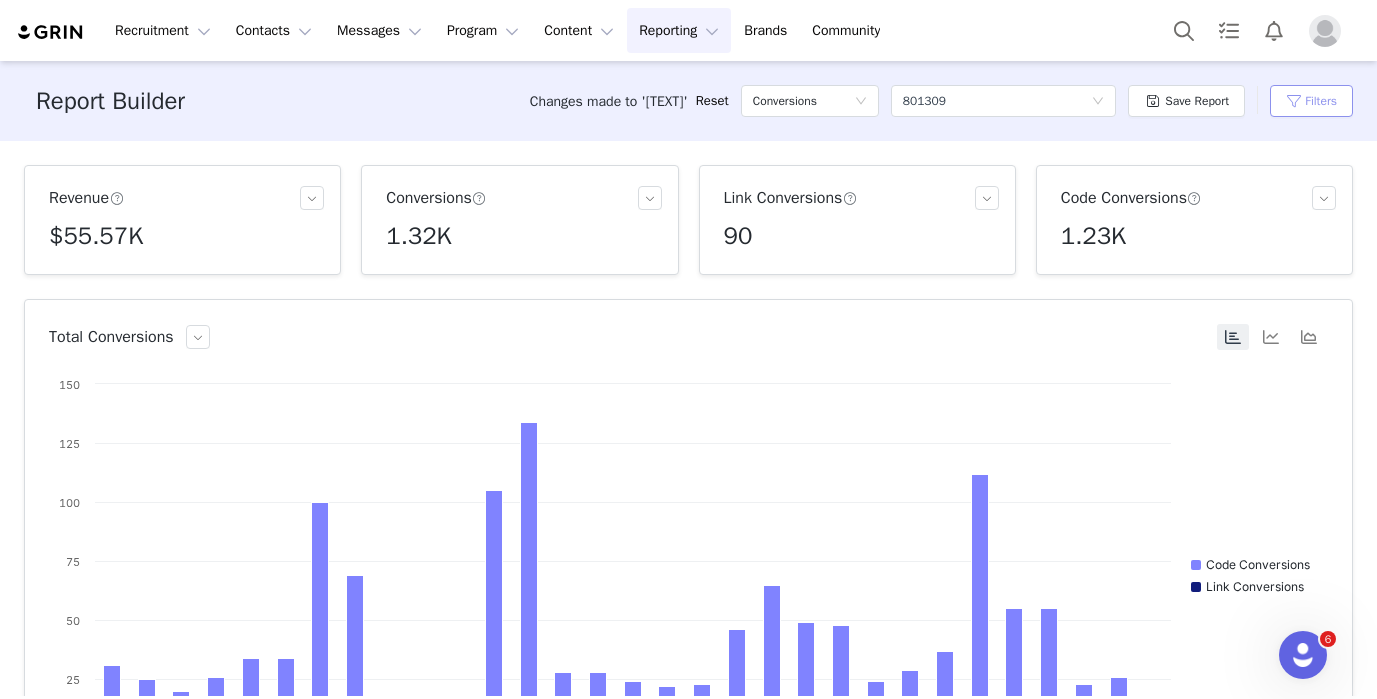 click on "Filters" at bounding box center [1311, 101] 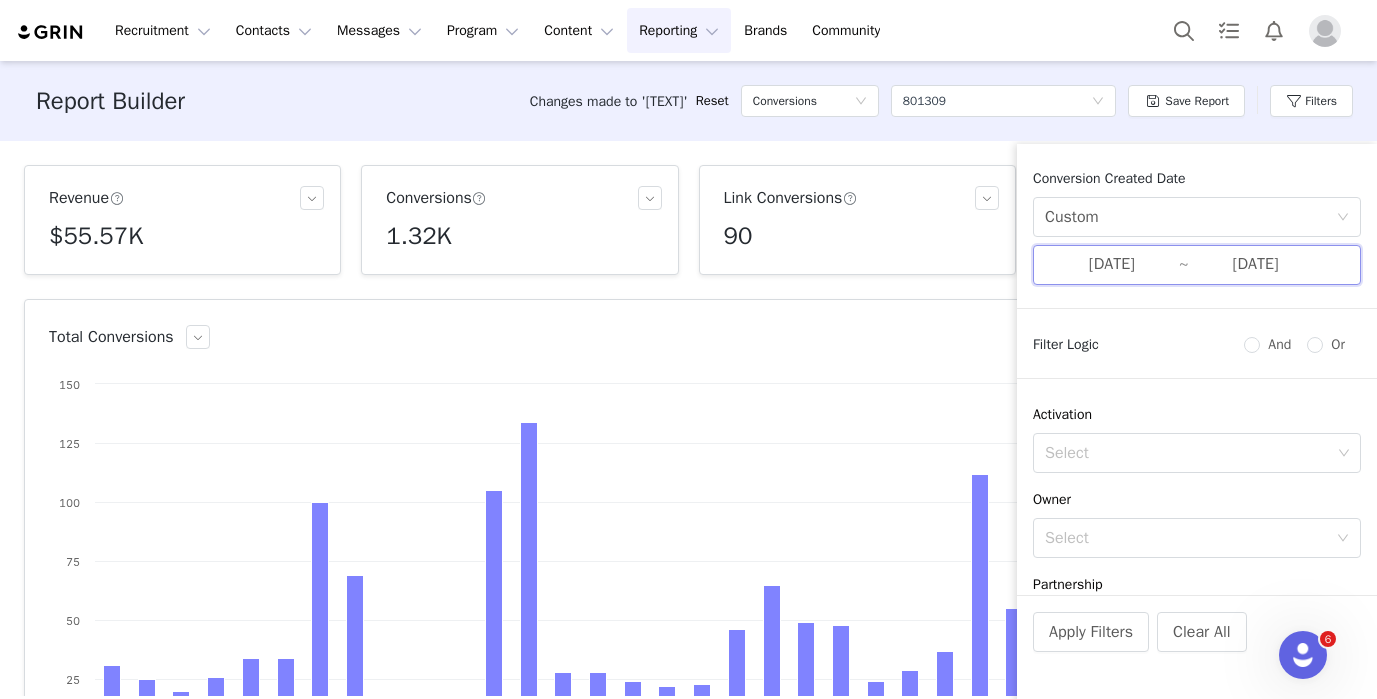 click on "[DATE] ~ [DATE]" at bounding box center (1197, 265) 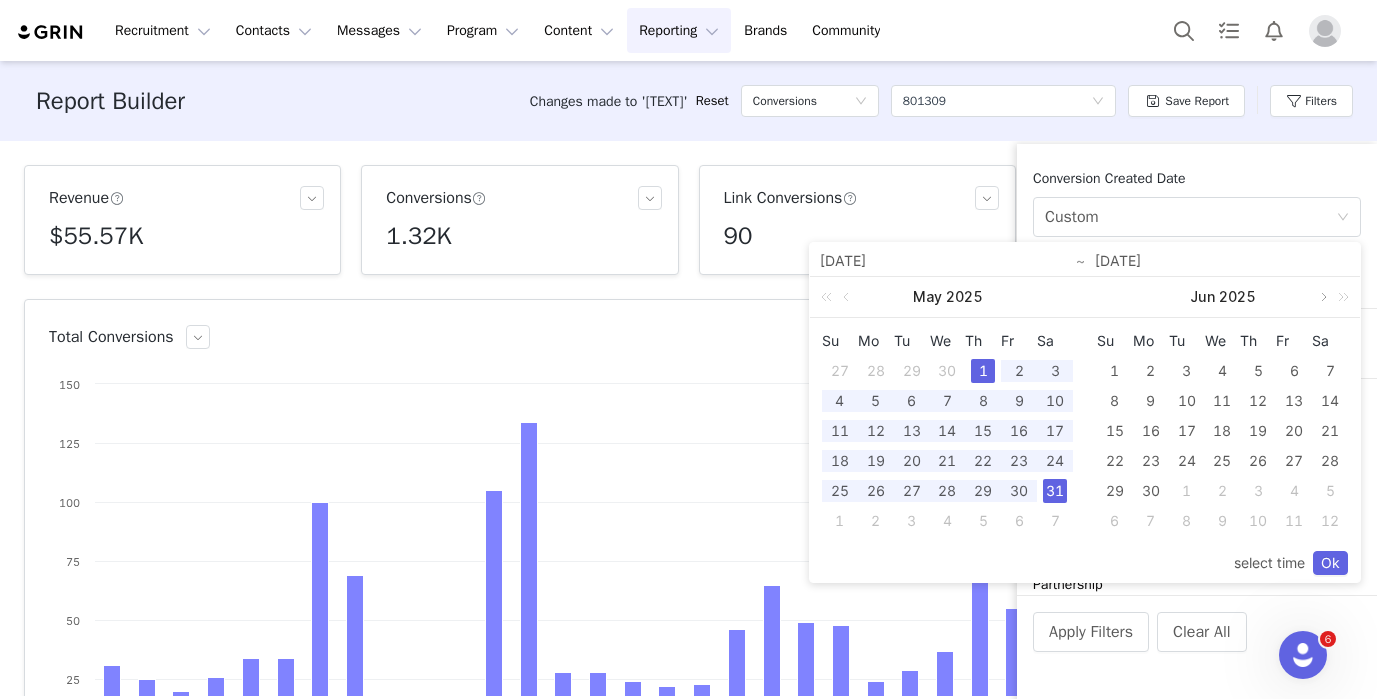 click at bounding box center (1322, 297) 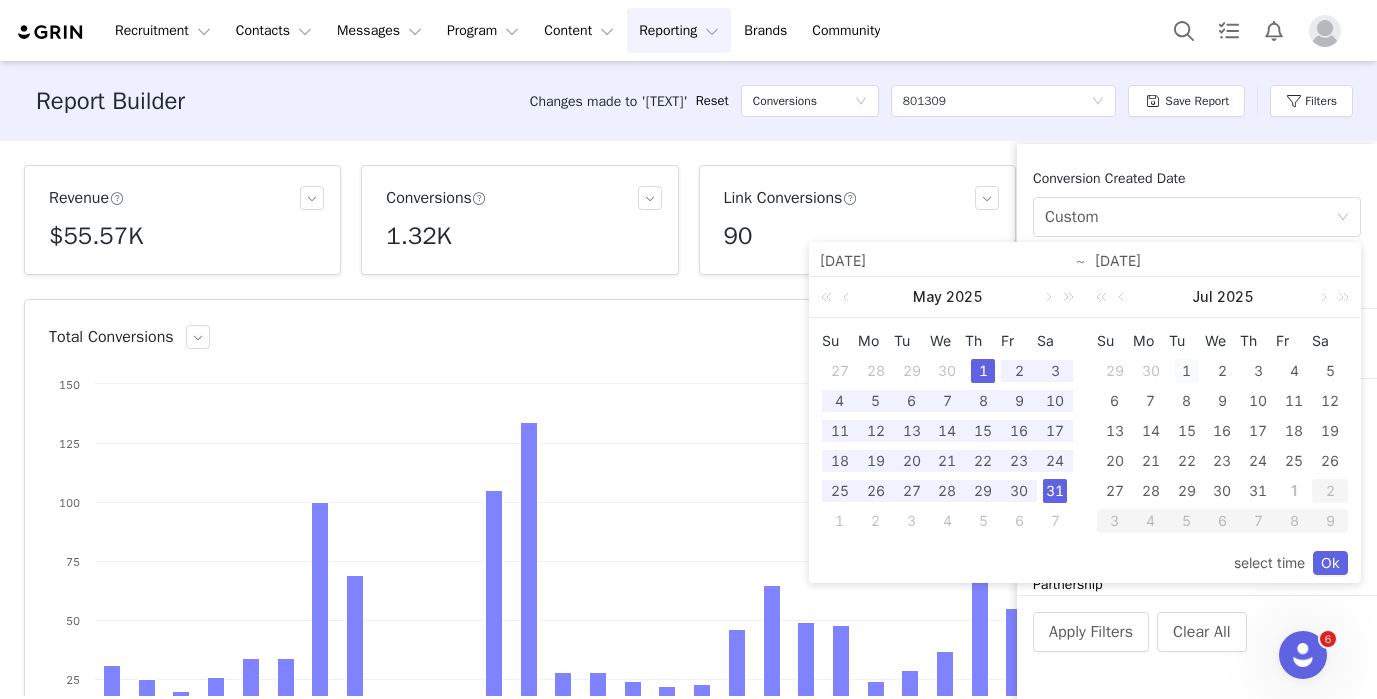 click on "1" at bounding box center (1187, 371) 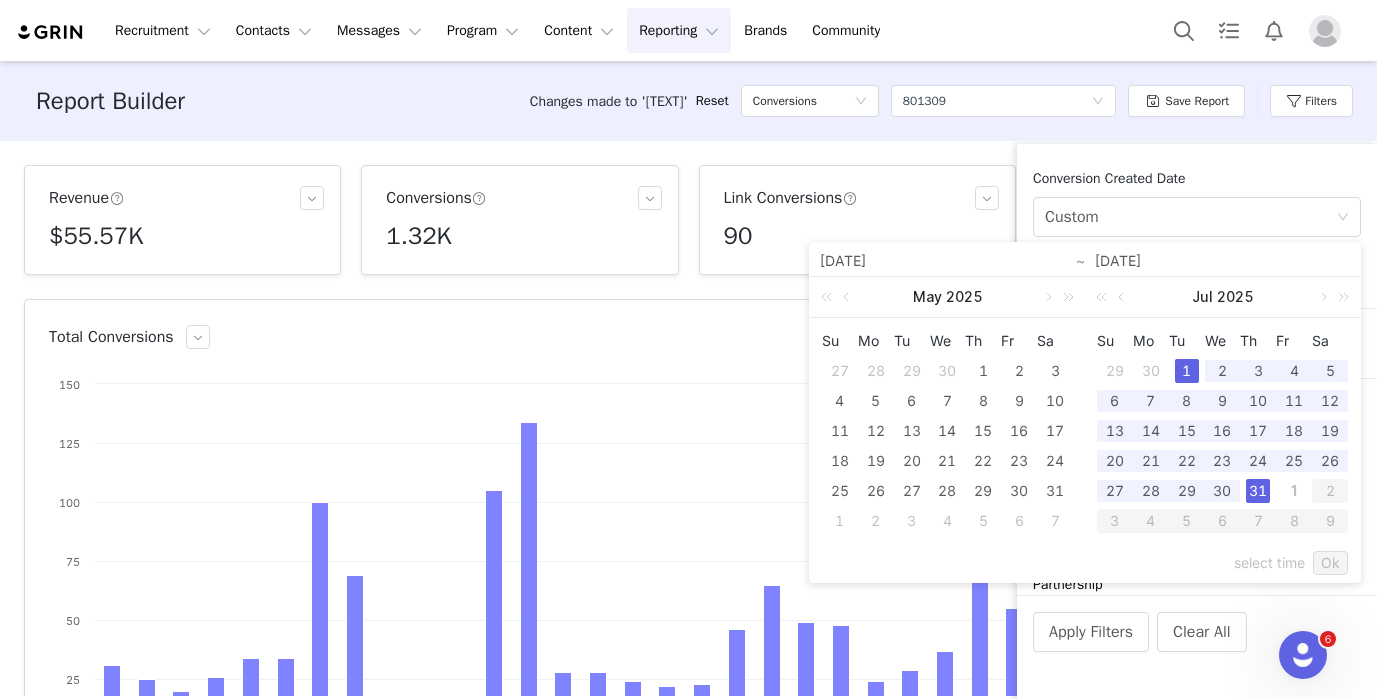 click on "31" at bounding box center (1258, 491) 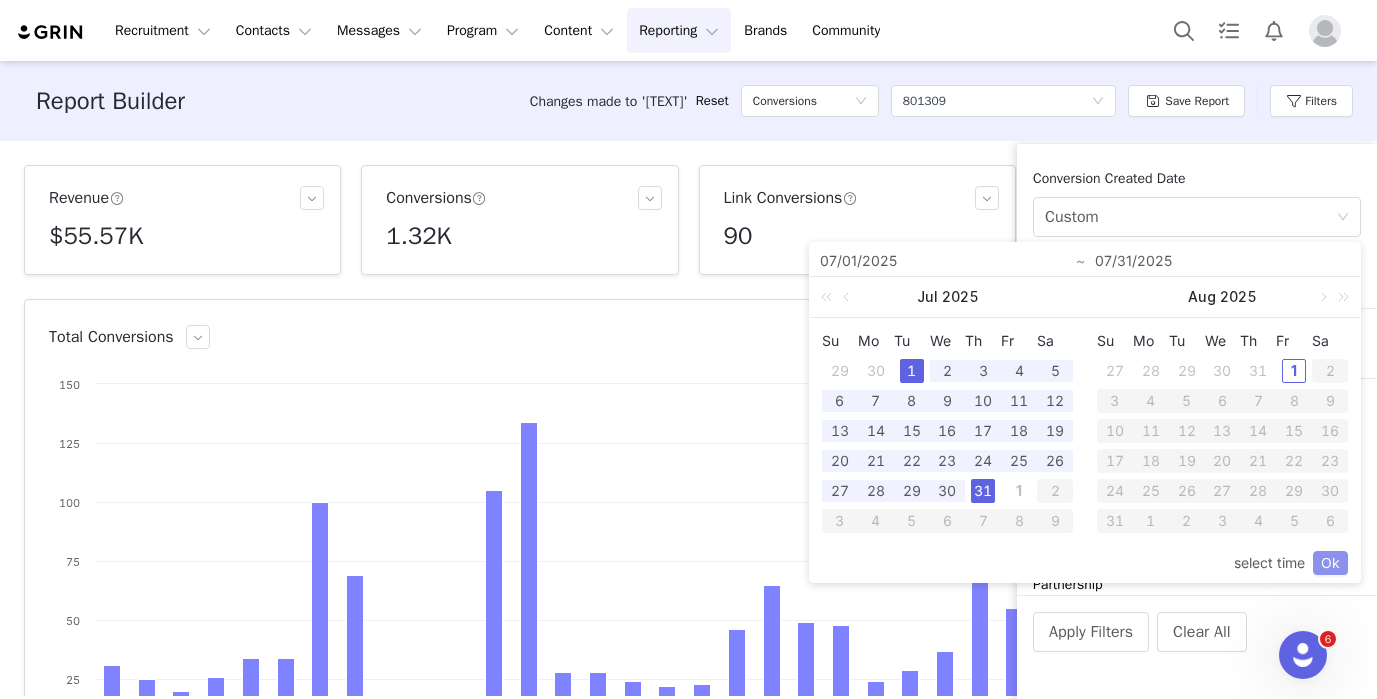 click on "Ok" at bounding box center (1330, 563) 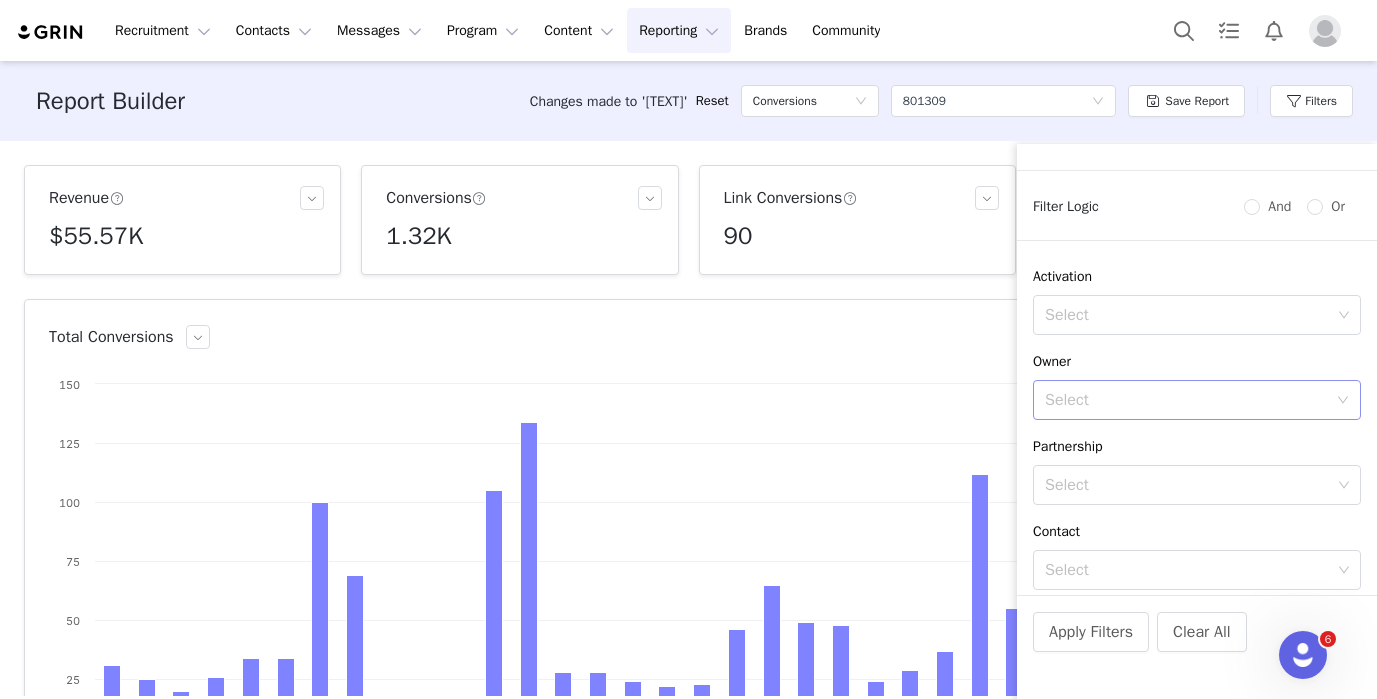 scroll, scrollTop: 151, scrollLeft: 0, axis: vertical 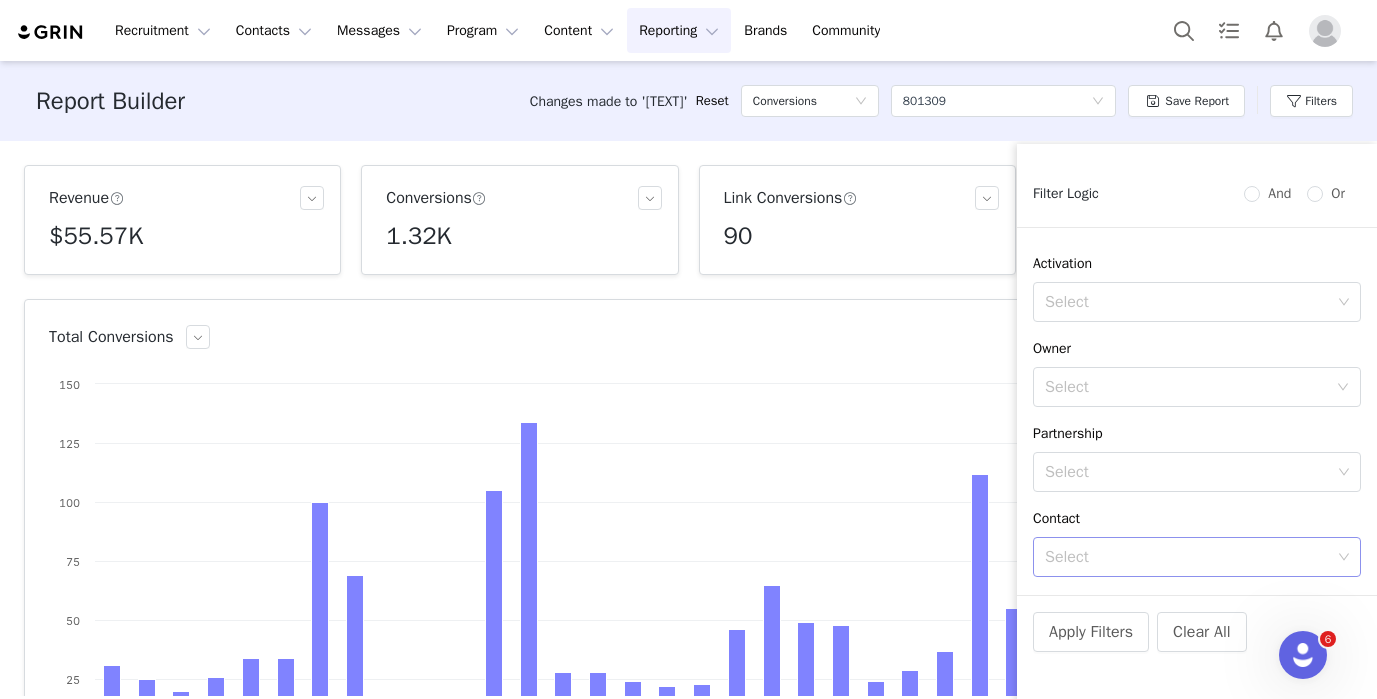 click on "Select" at bounding box center (1188, 557) 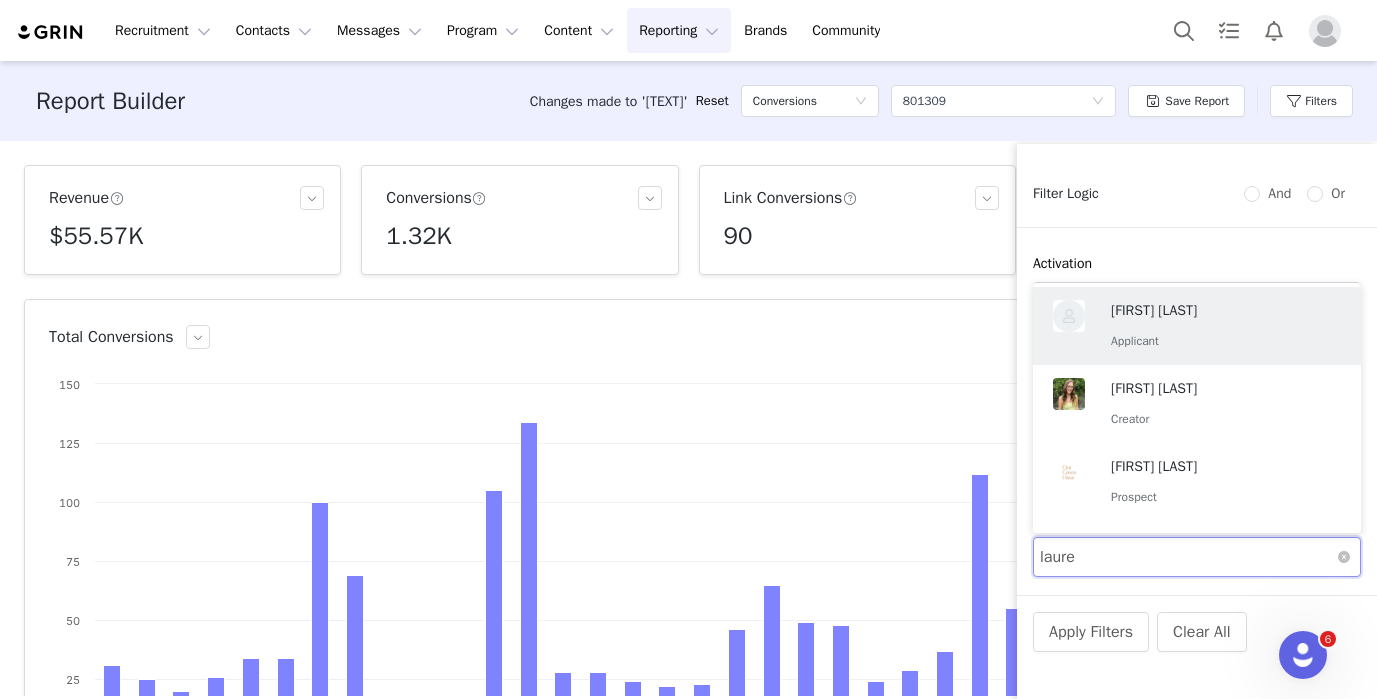 type on "[FIRST]" 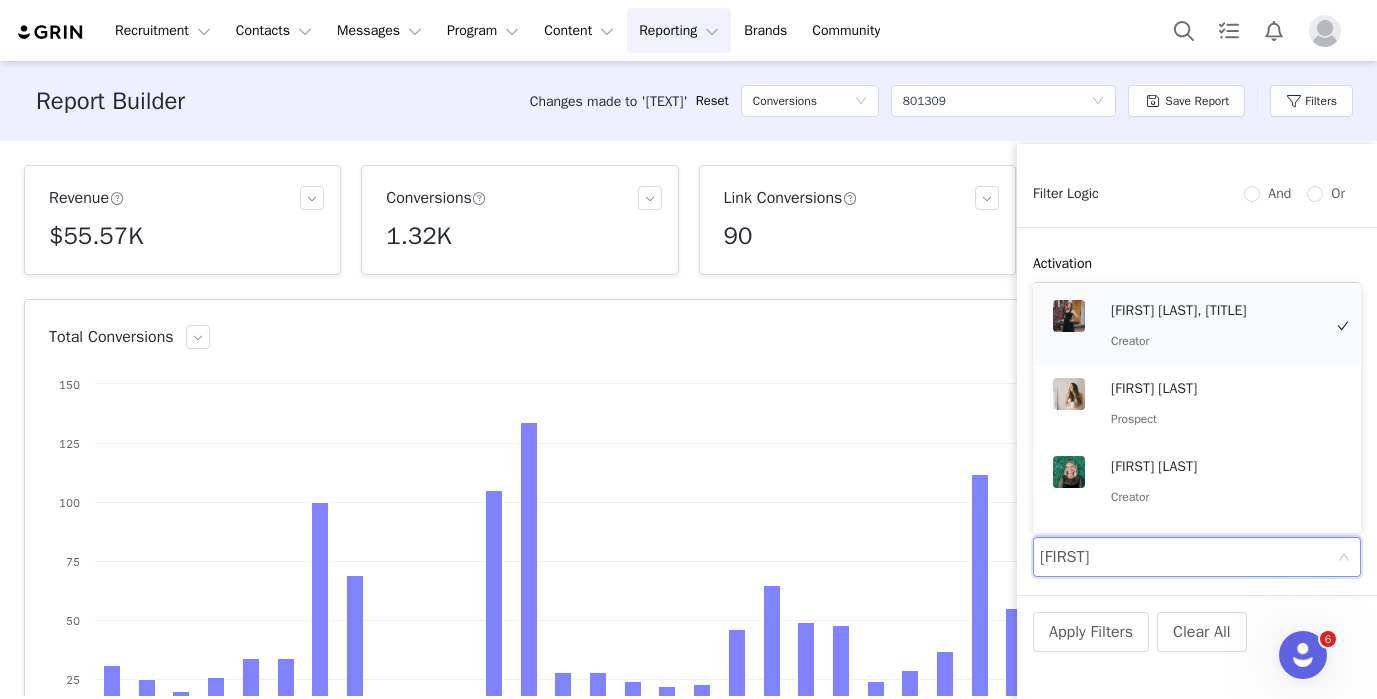 click on "[FIRST] [LAST] [TITLE] [TEXT]" at bounding box center [1216, 326] 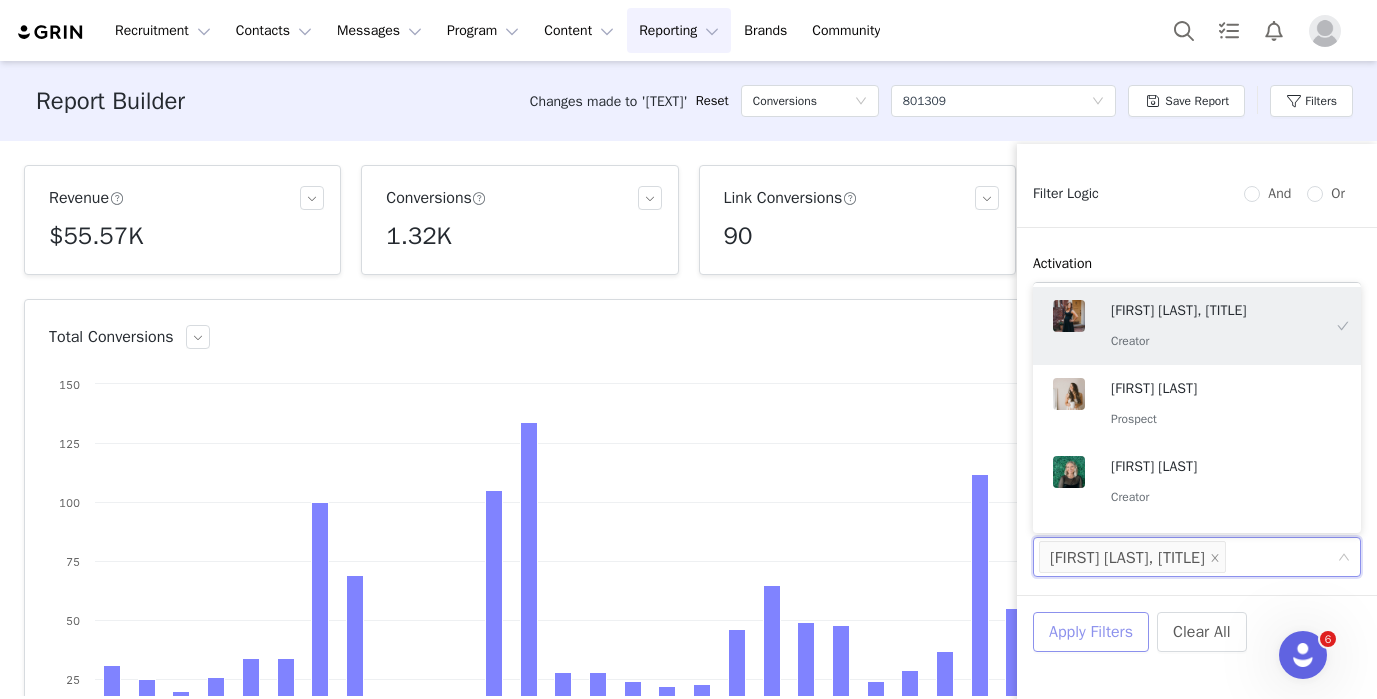 click on "Apply Filters" at bounding box center (1091, 632) 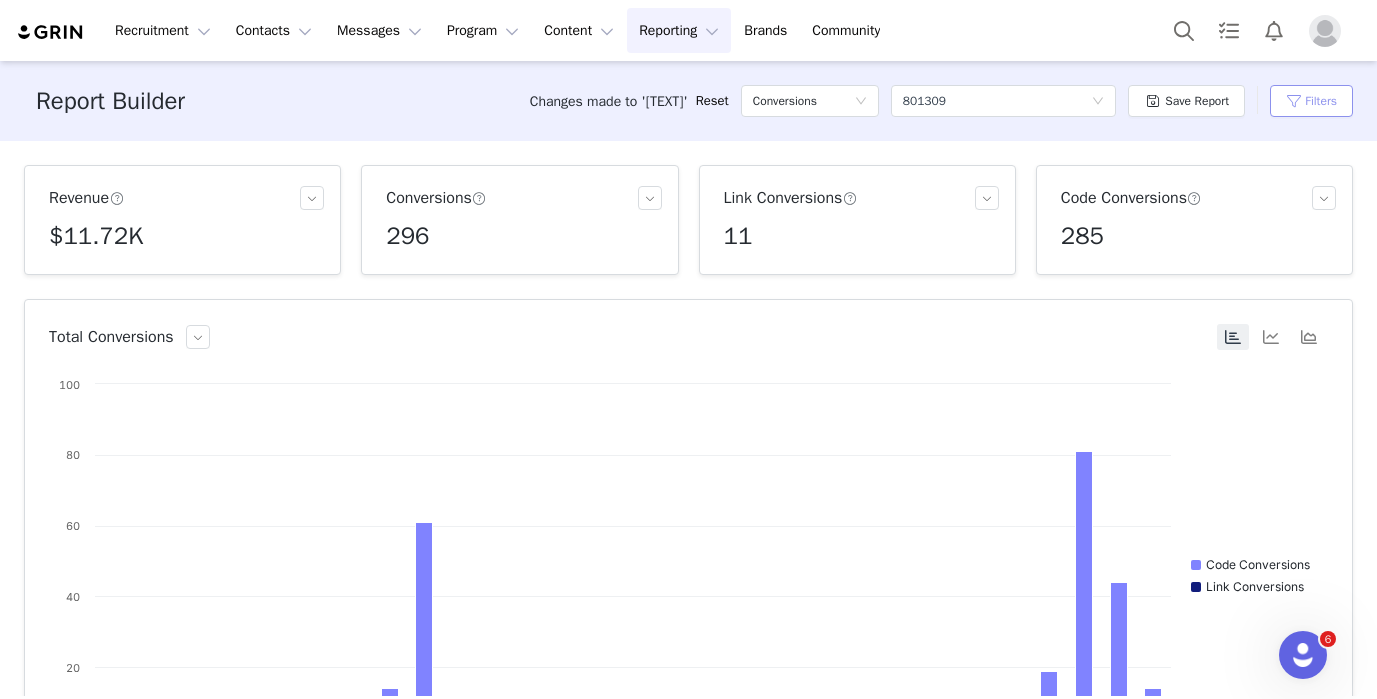 click on "Filters" at bounding box center [1311, 101] 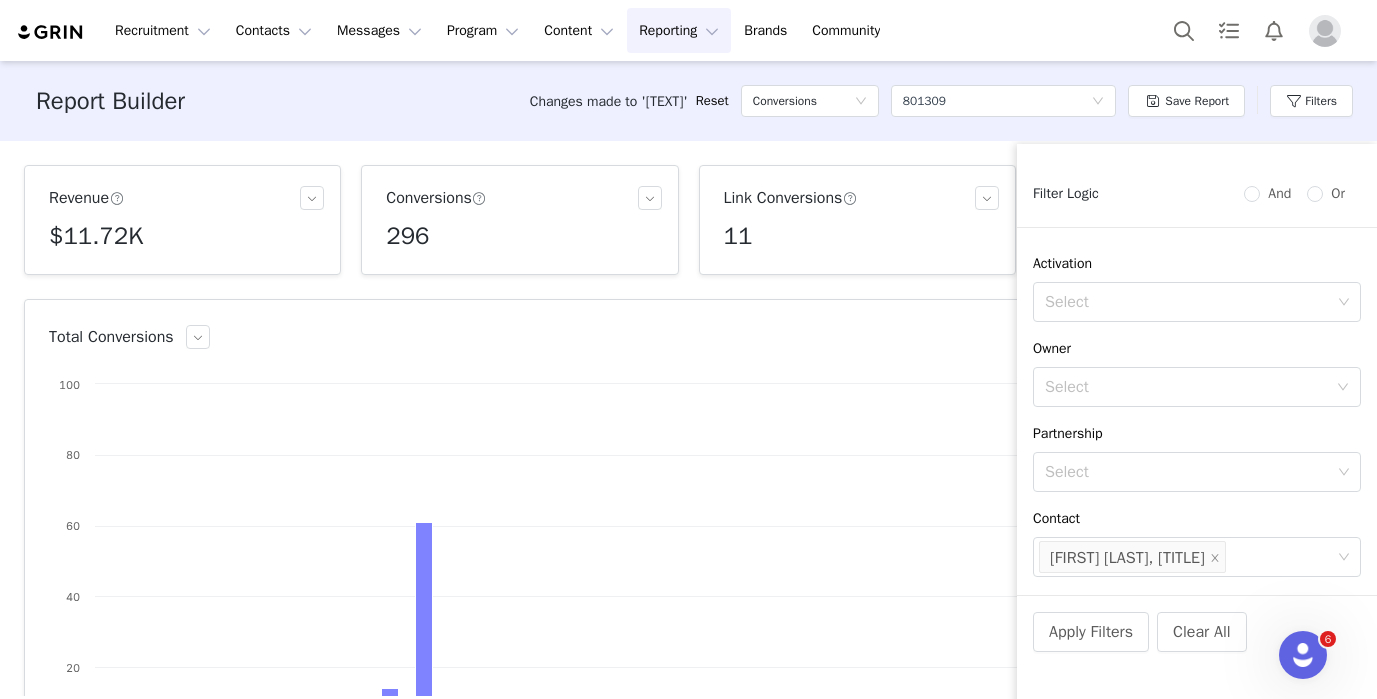 scroll, scrollTop: 214, scrollLeft: 0, axis: vertical 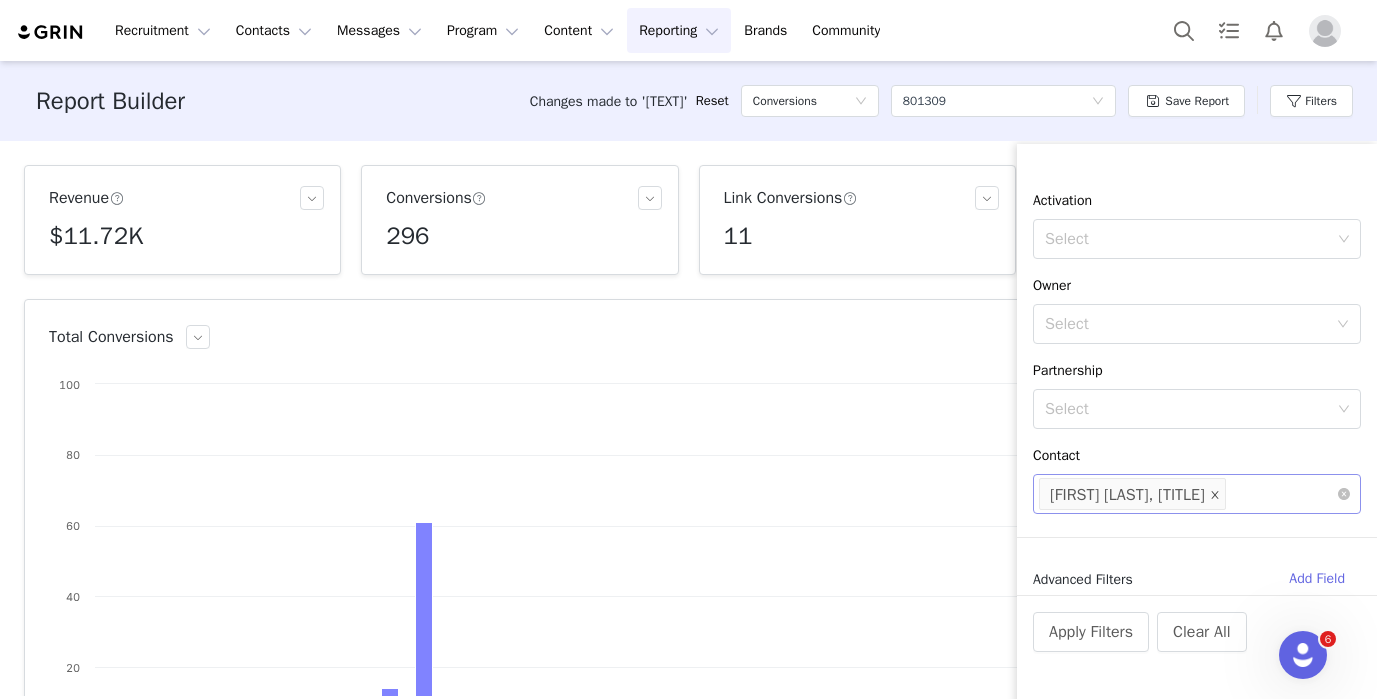click 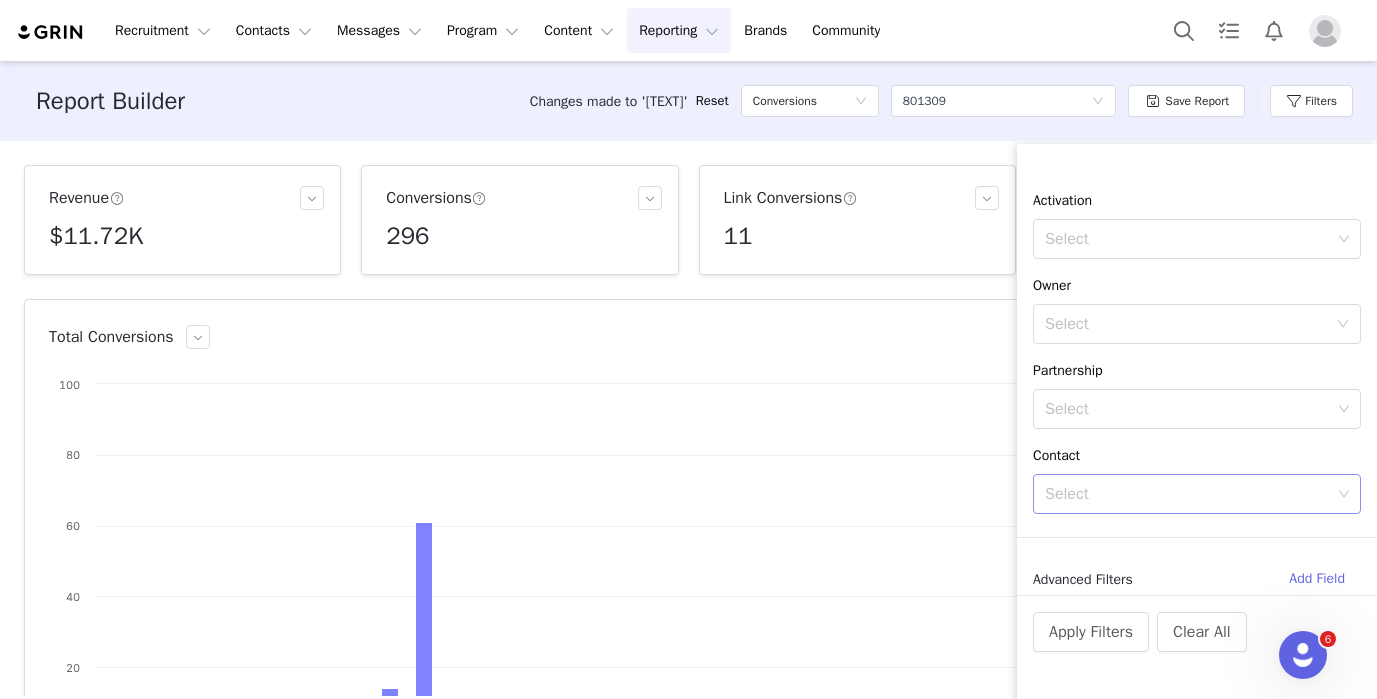 click on "Select" at bounding box center (1188, 494) 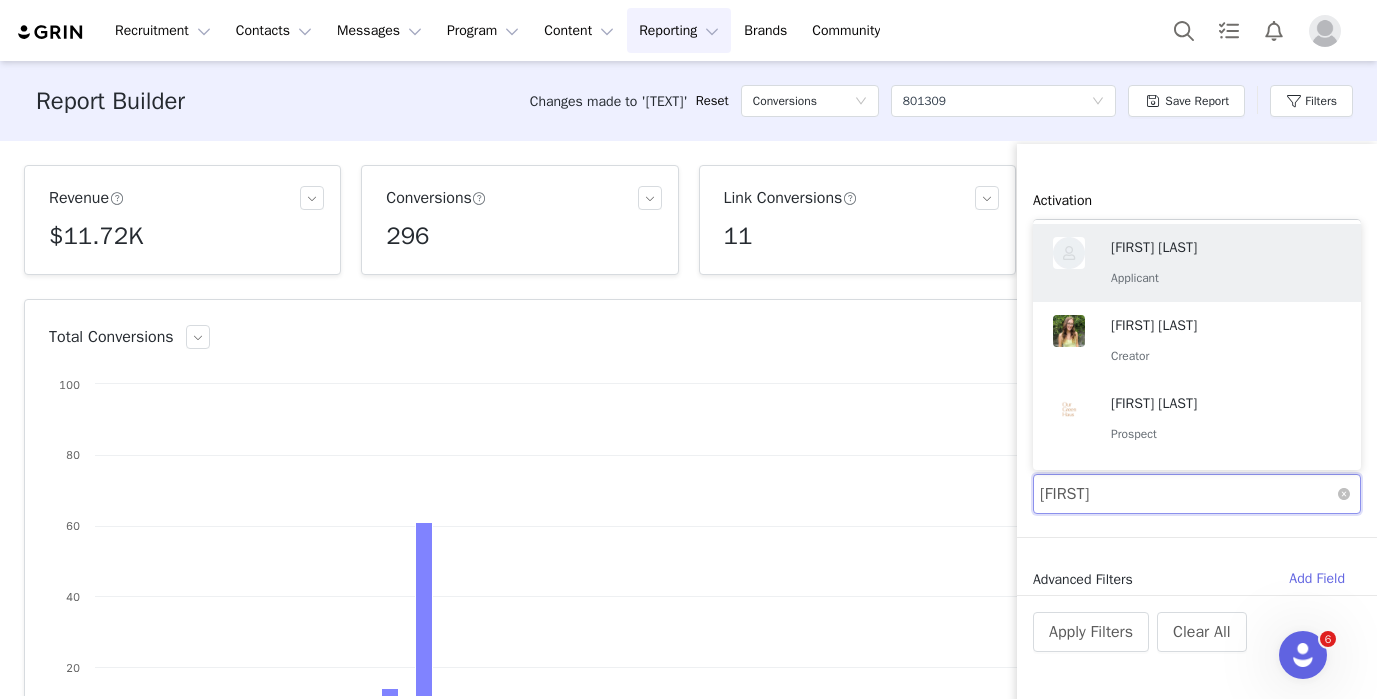 type on "[FIRST]" 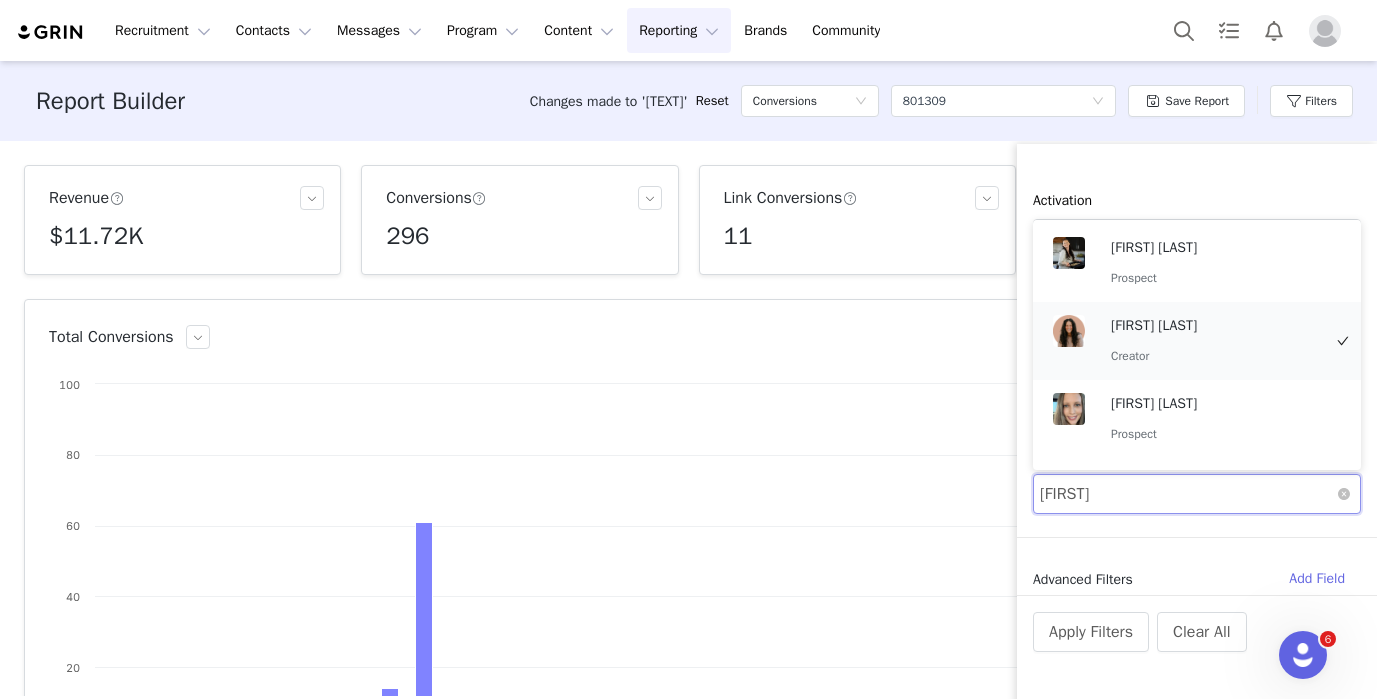click on "Creator" at bounding box center (1216, 356) 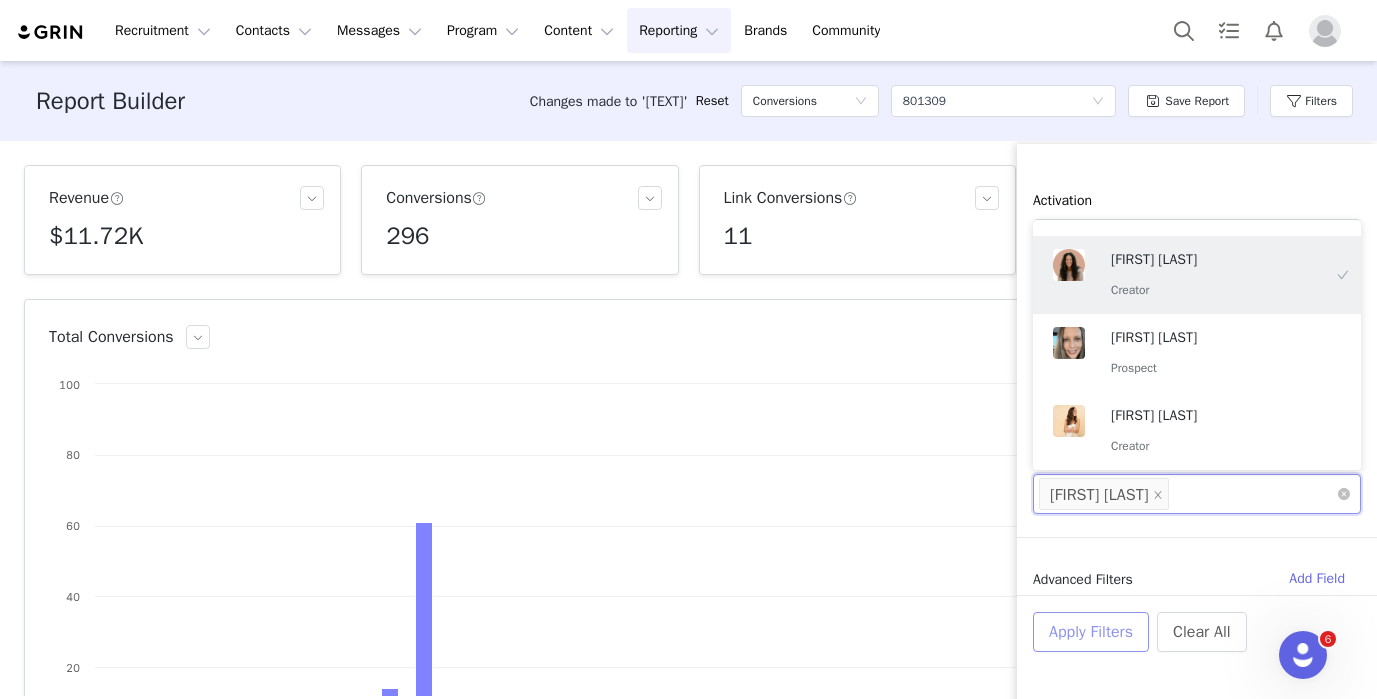 click on "Apply Filters" at bounding box center [1091, 632] 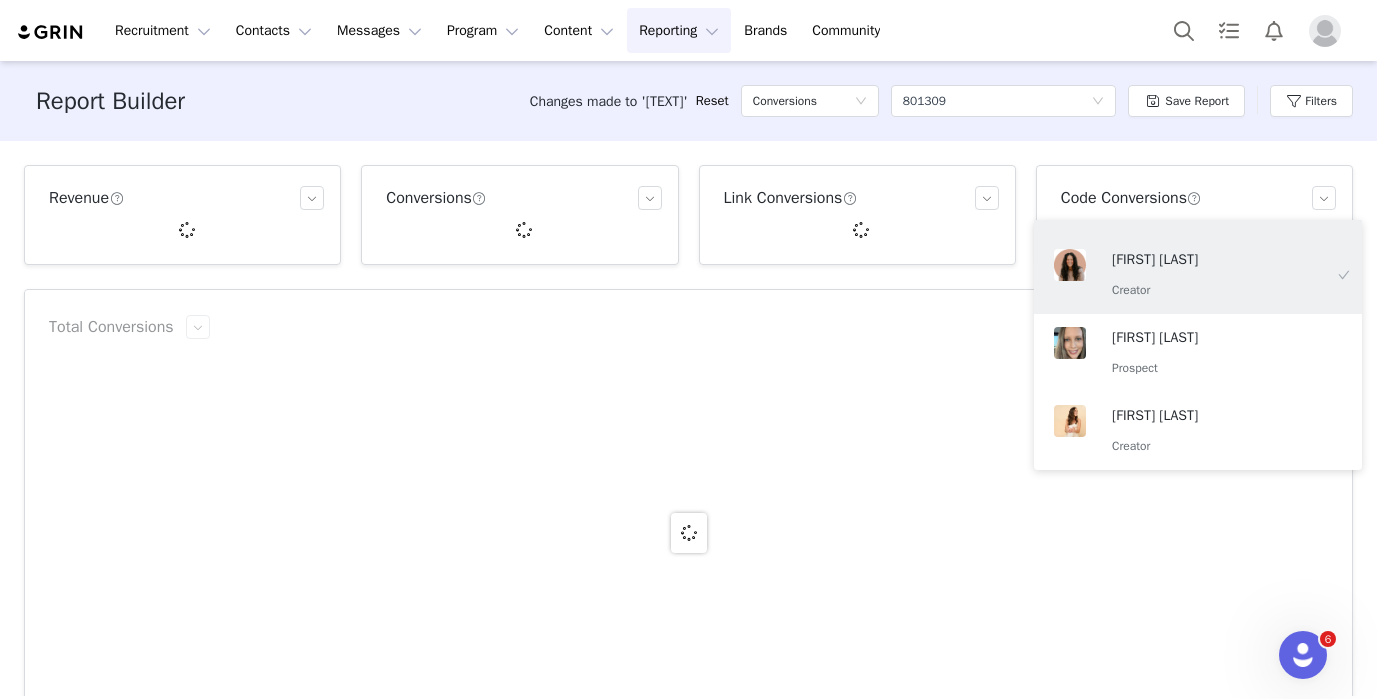 scroll, scrollTop: 4, scrollLeft: 0, axis: vertical 